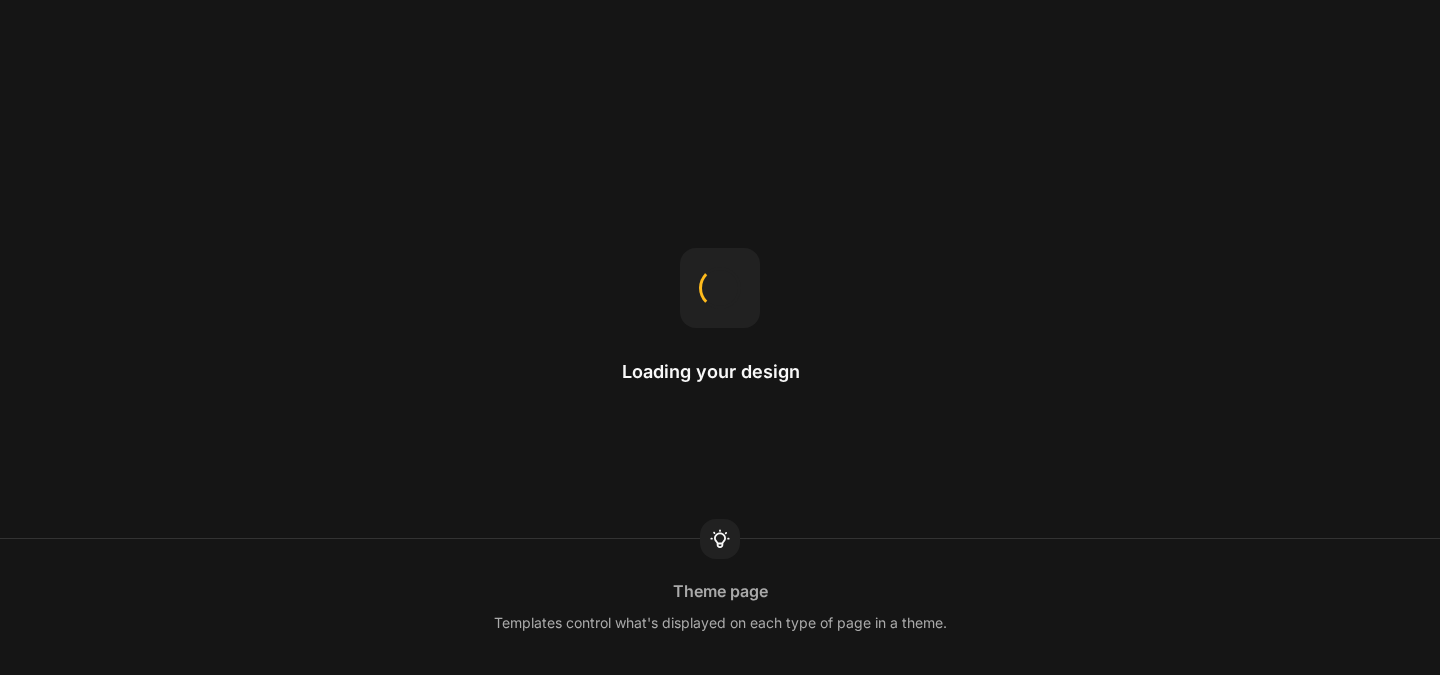 scroll, scrollTop: 0, scrollLeft: 0, axis: both 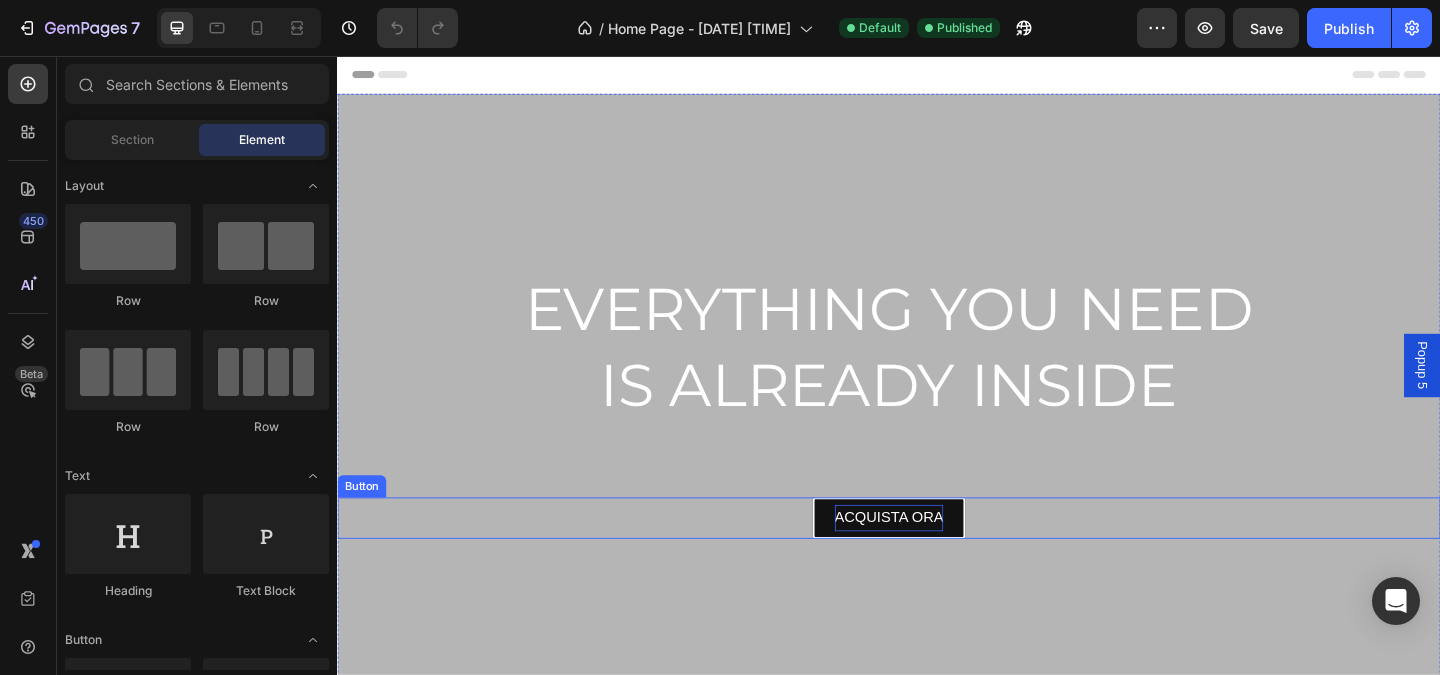 click on "ACQUISTA ORA" at bounding box center [937, 558] 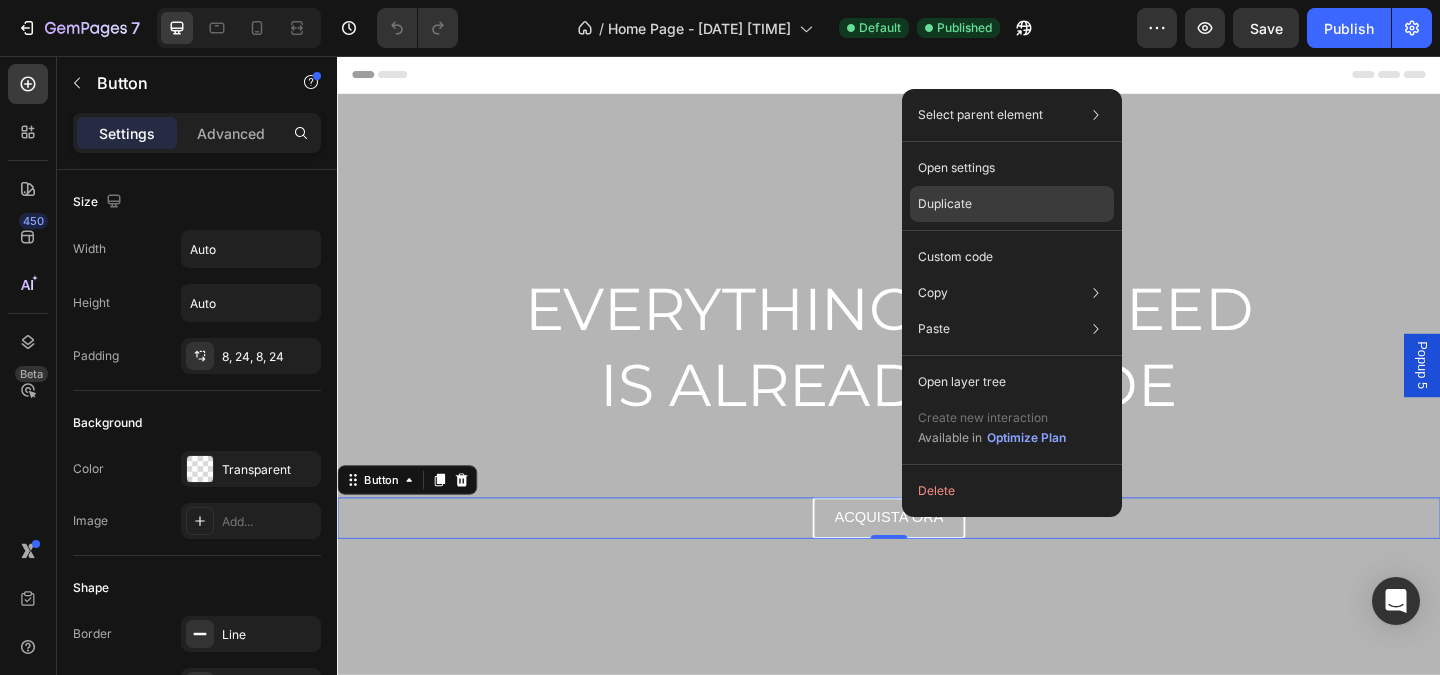 click on "Duplicate" at bounding box center [945, 204] 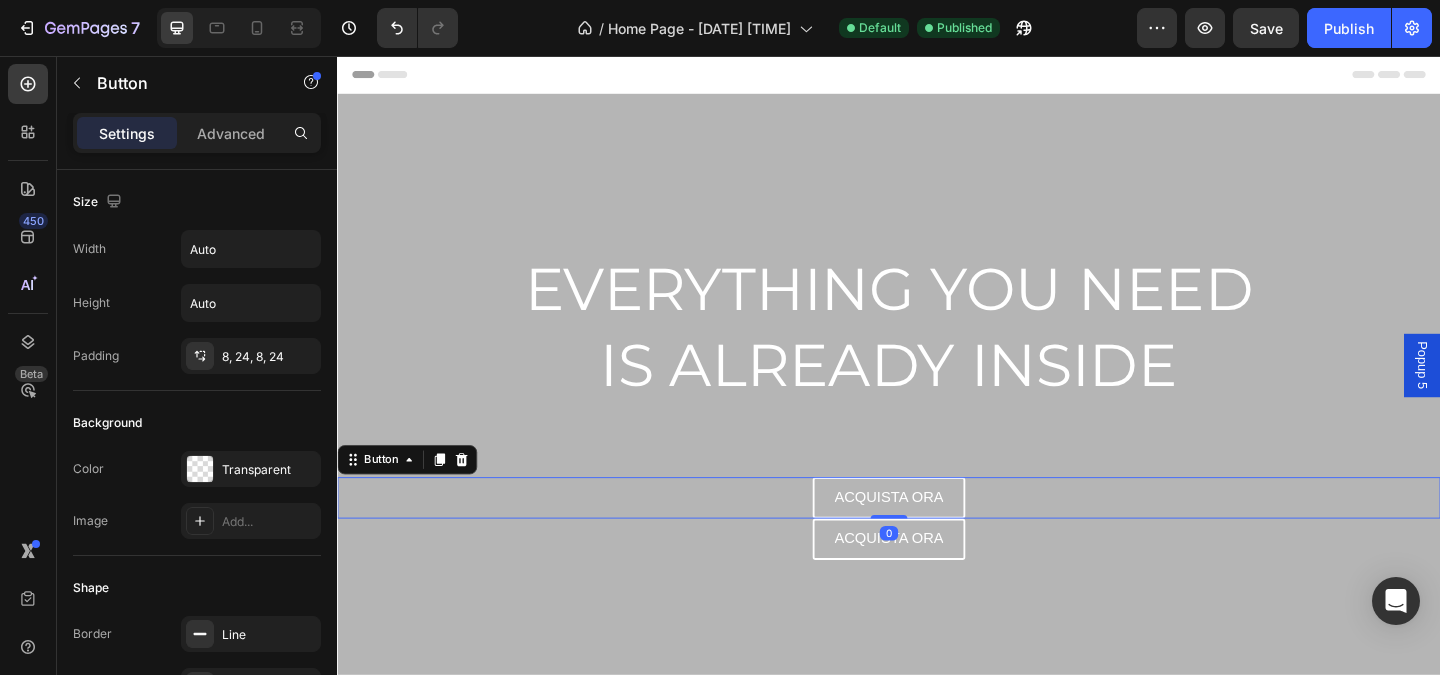 click on "ACQUISTA ORA Button   0" at bounding box center [937, 536] 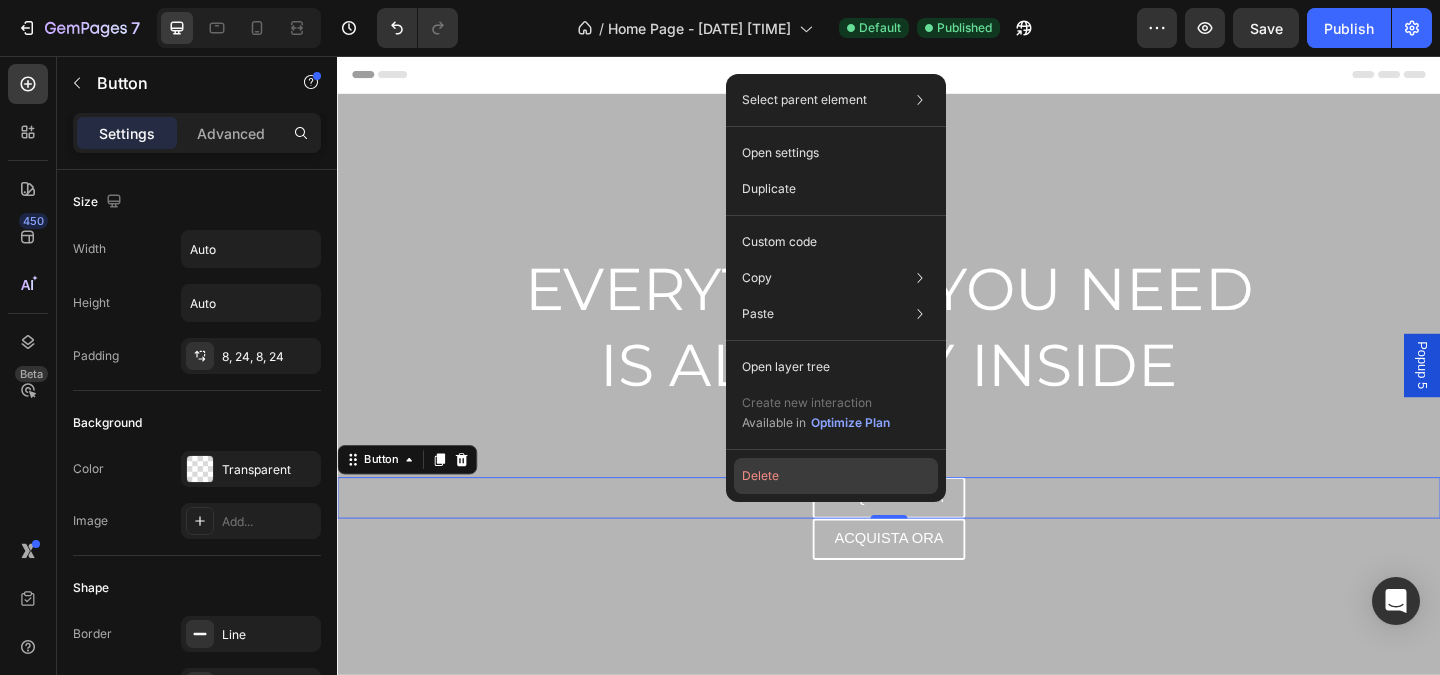 click on "Delete" 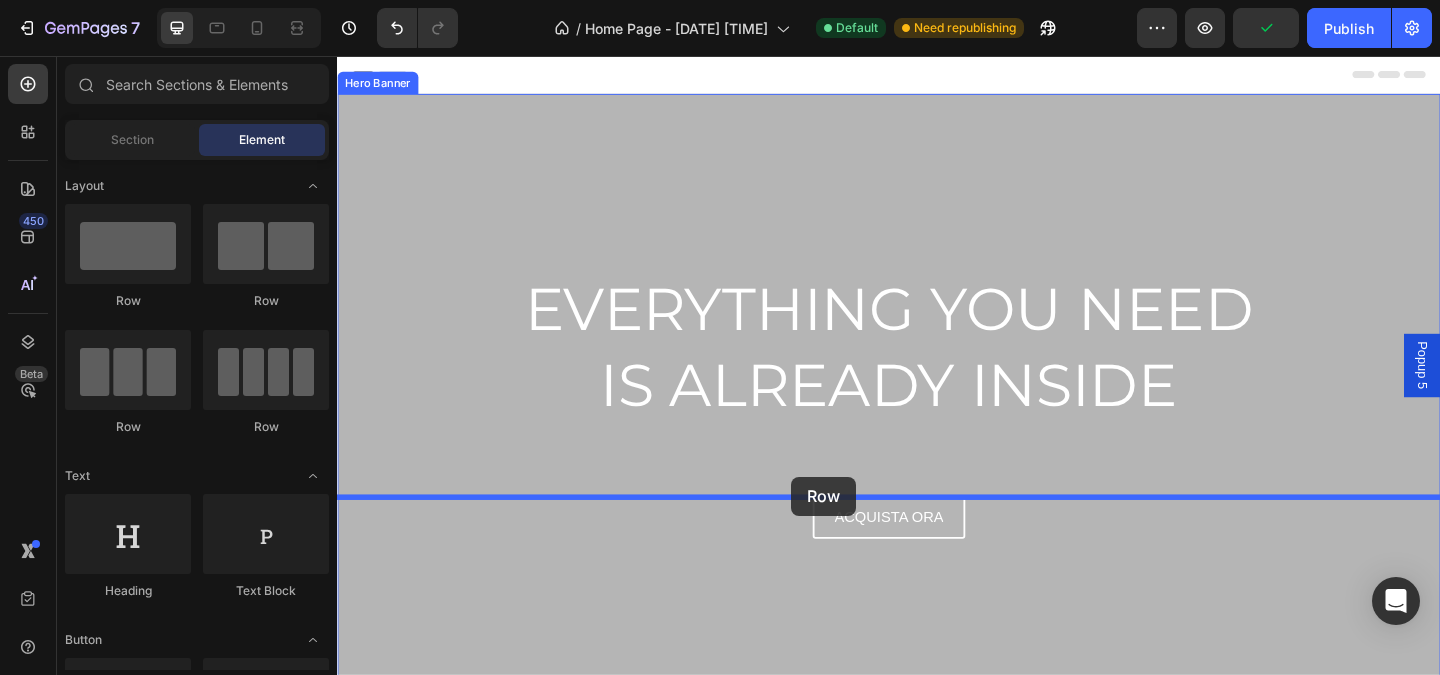 drag, startPoint x: 586, startPoint y: 297, endPoint x: 831, endPoint y: 514, distance: 327.28275 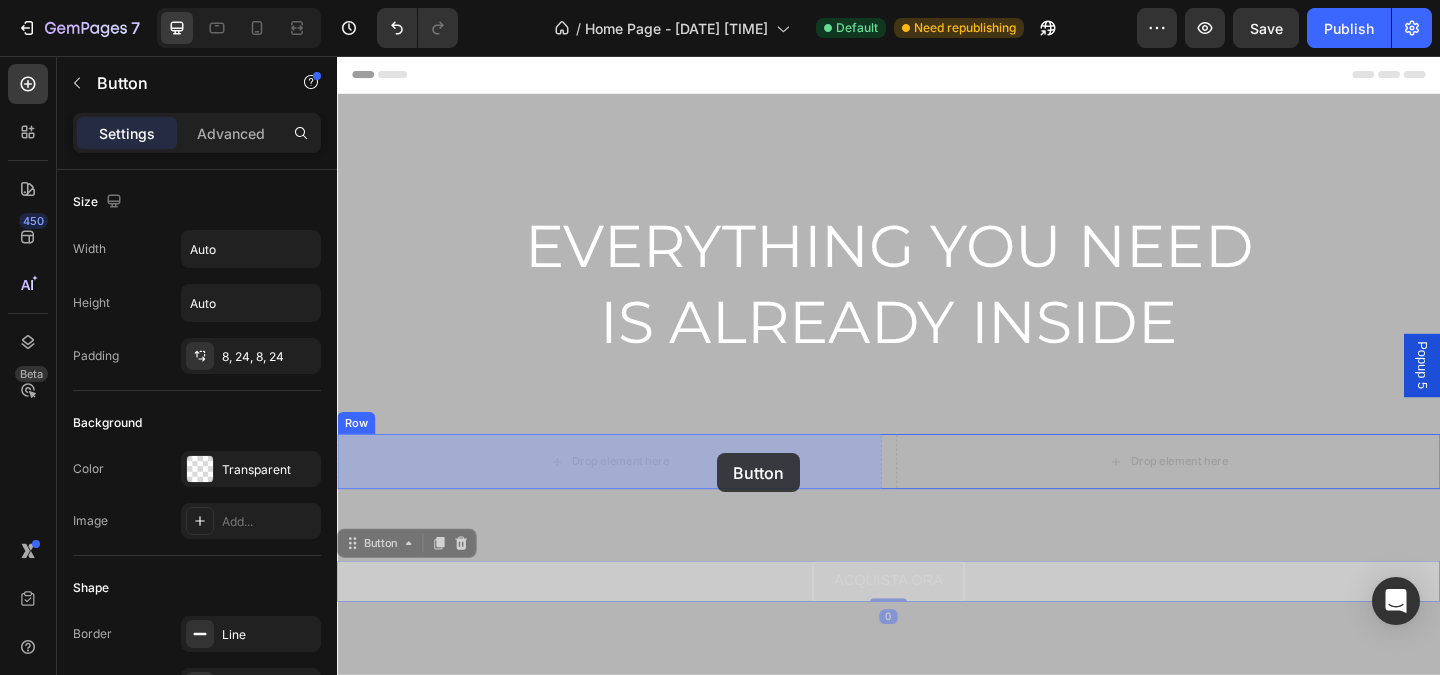 drag, startPoint x: 873, startPoint y: 624, endPoint x: 750, endPoint y: 488, distance: 183.37122 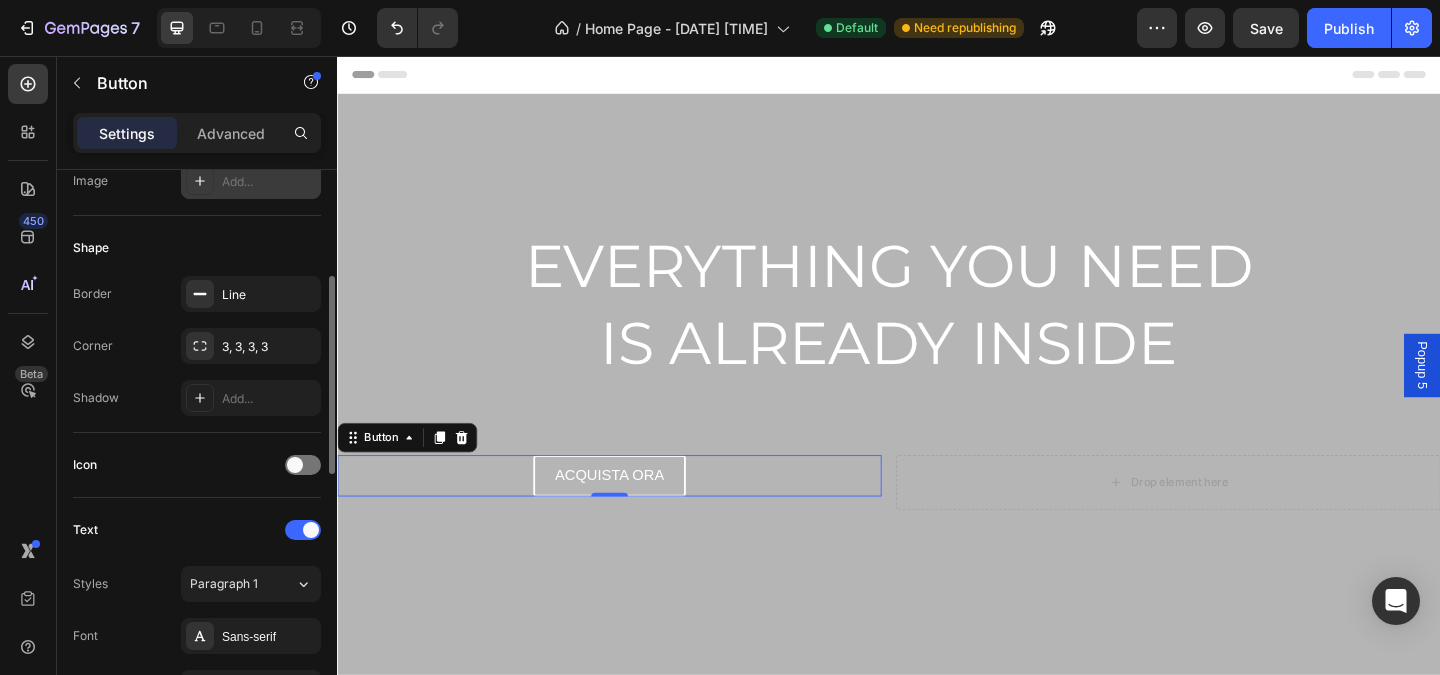 scroll, scrollTop: 370, scrollLeft: 0, axis: vertical 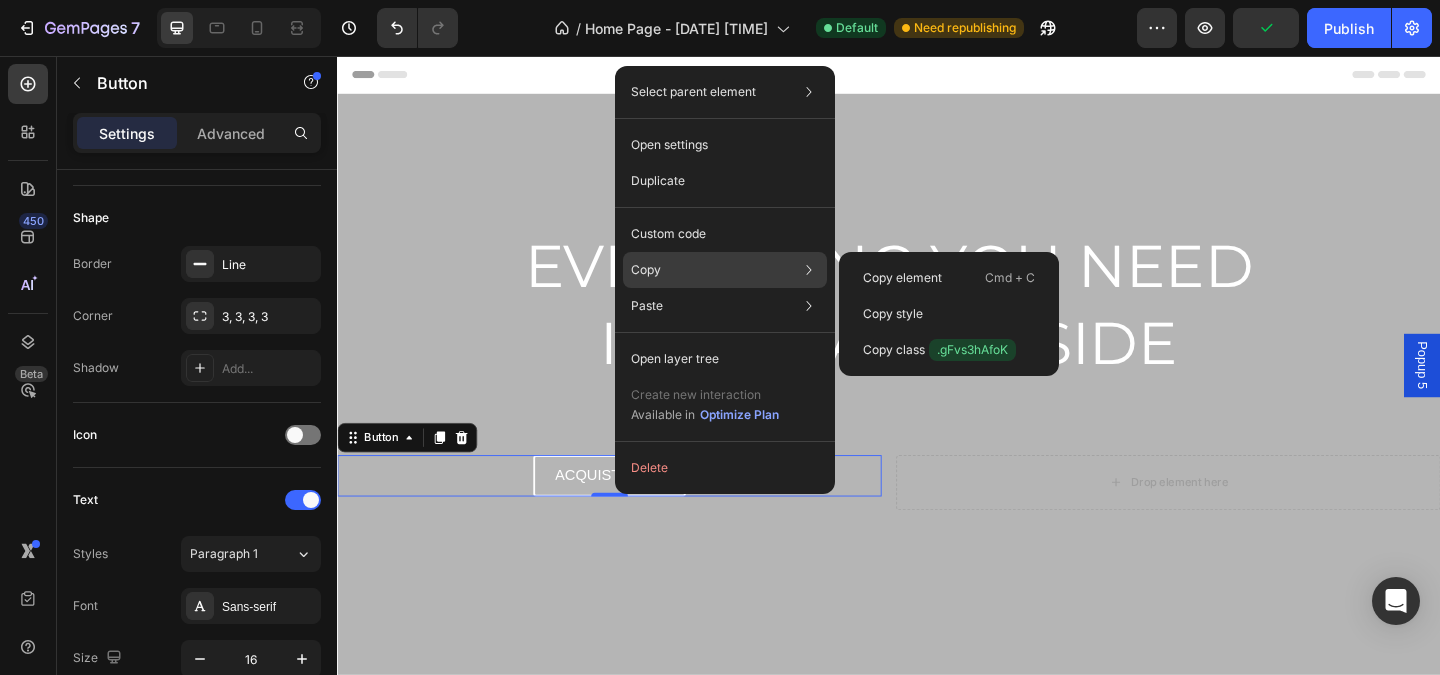 click on "Copy" at bounding box center (646, 270) 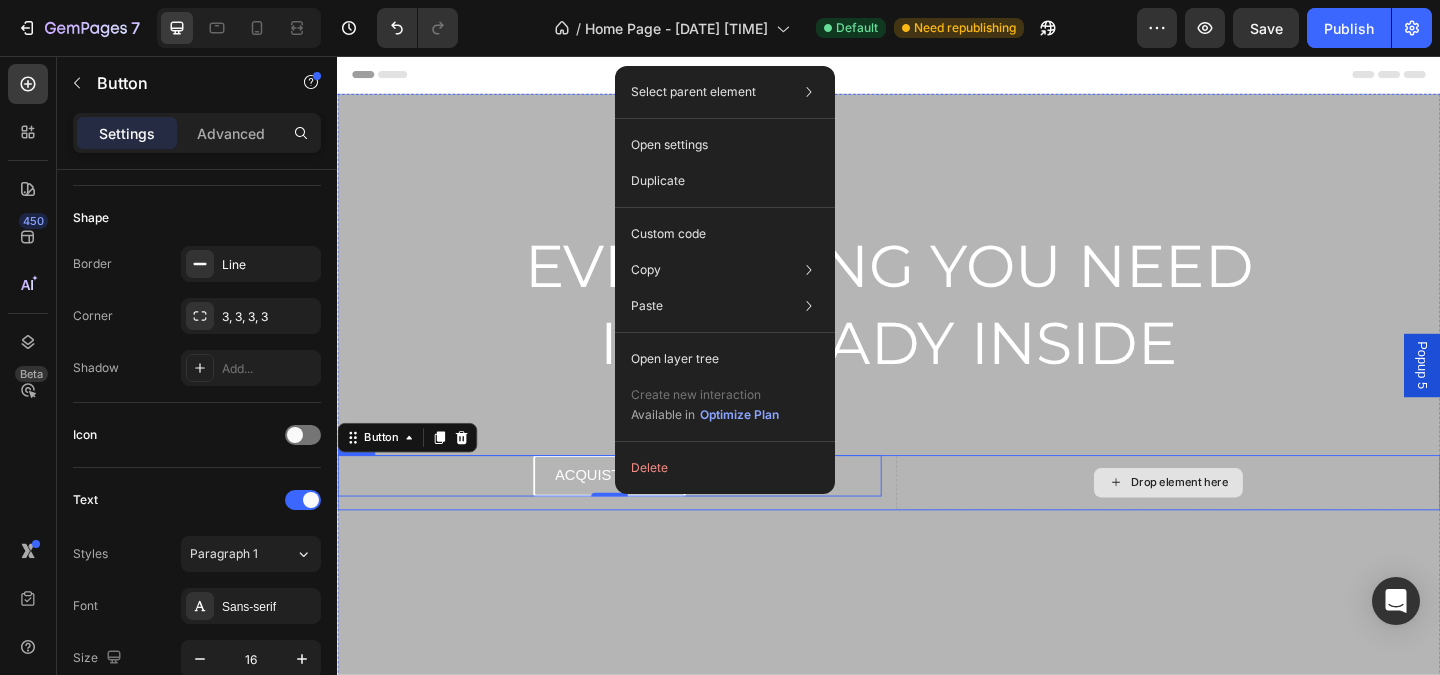 click on "Drop element here" at bounding box center [1241, 520] 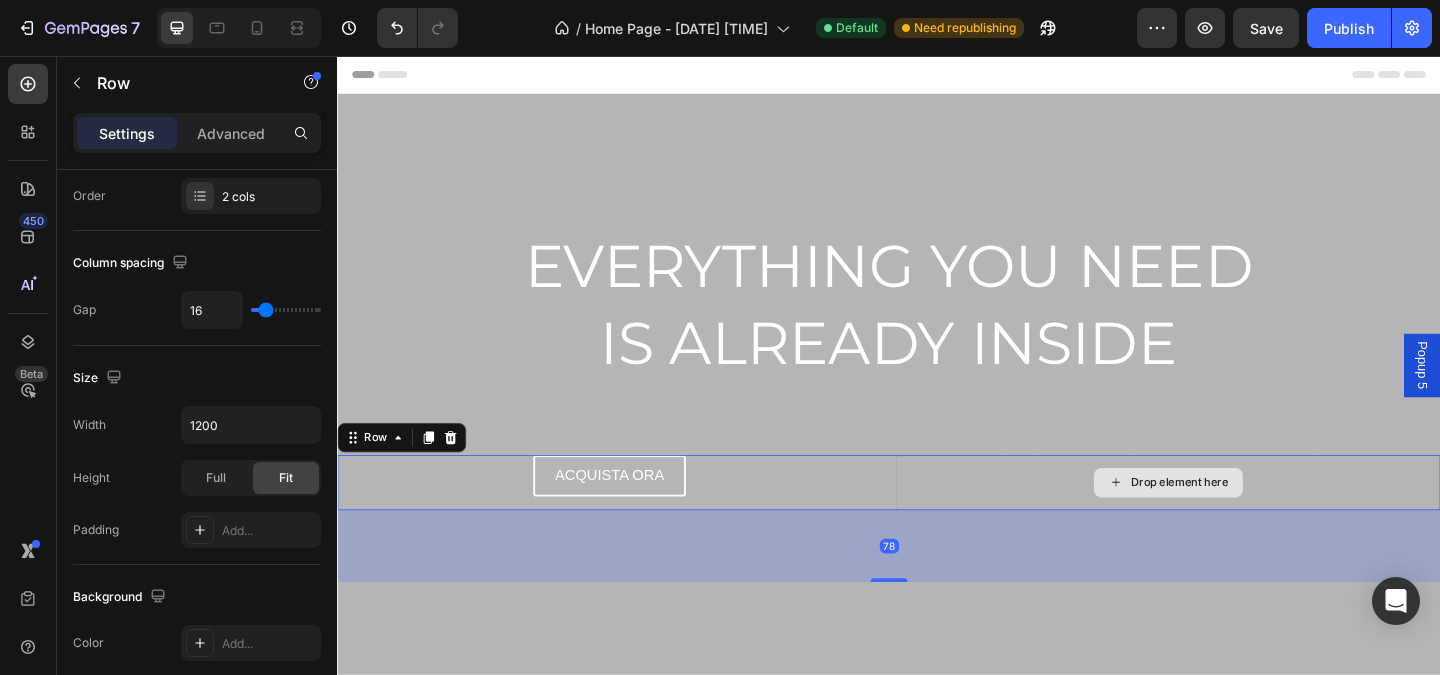 scroll, scrollTop: 0, scrollLeft: 0, axis: both 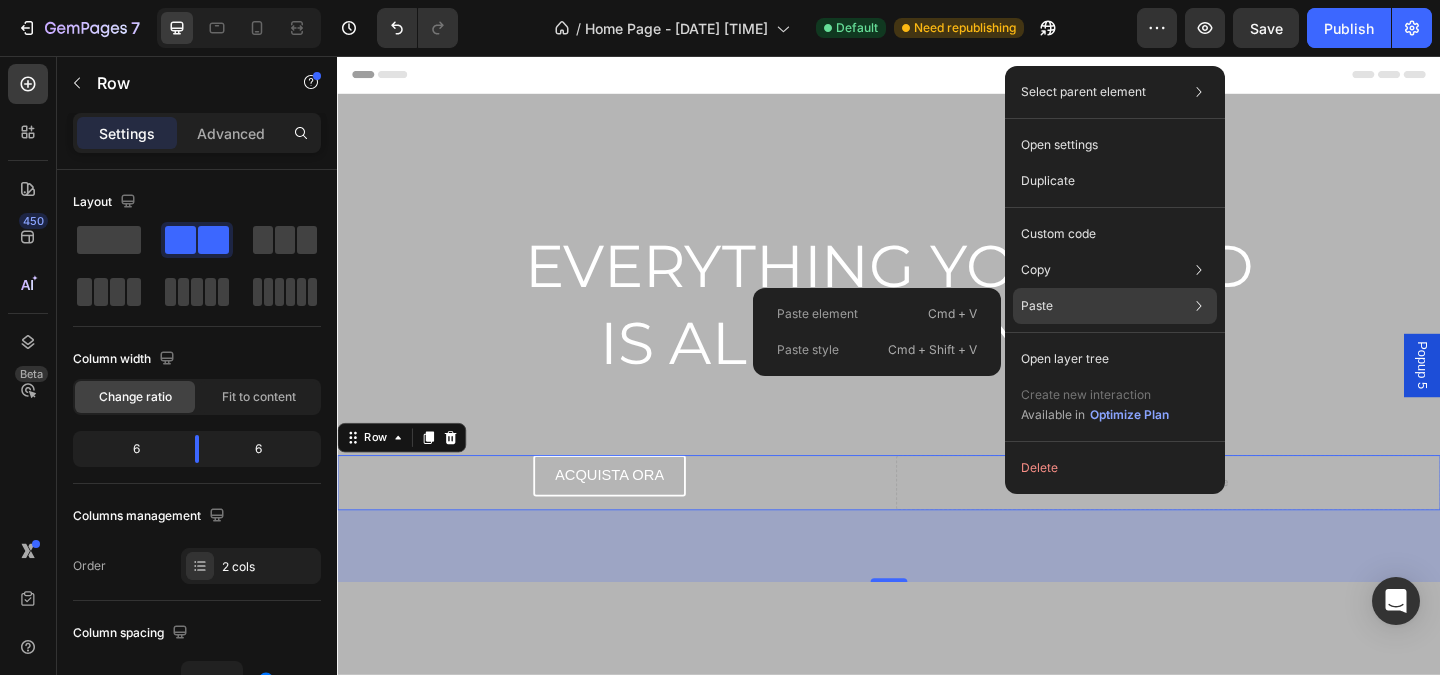 click on "Paste Paste element  Cmd + V Paste style  Cmd + Shift + V" 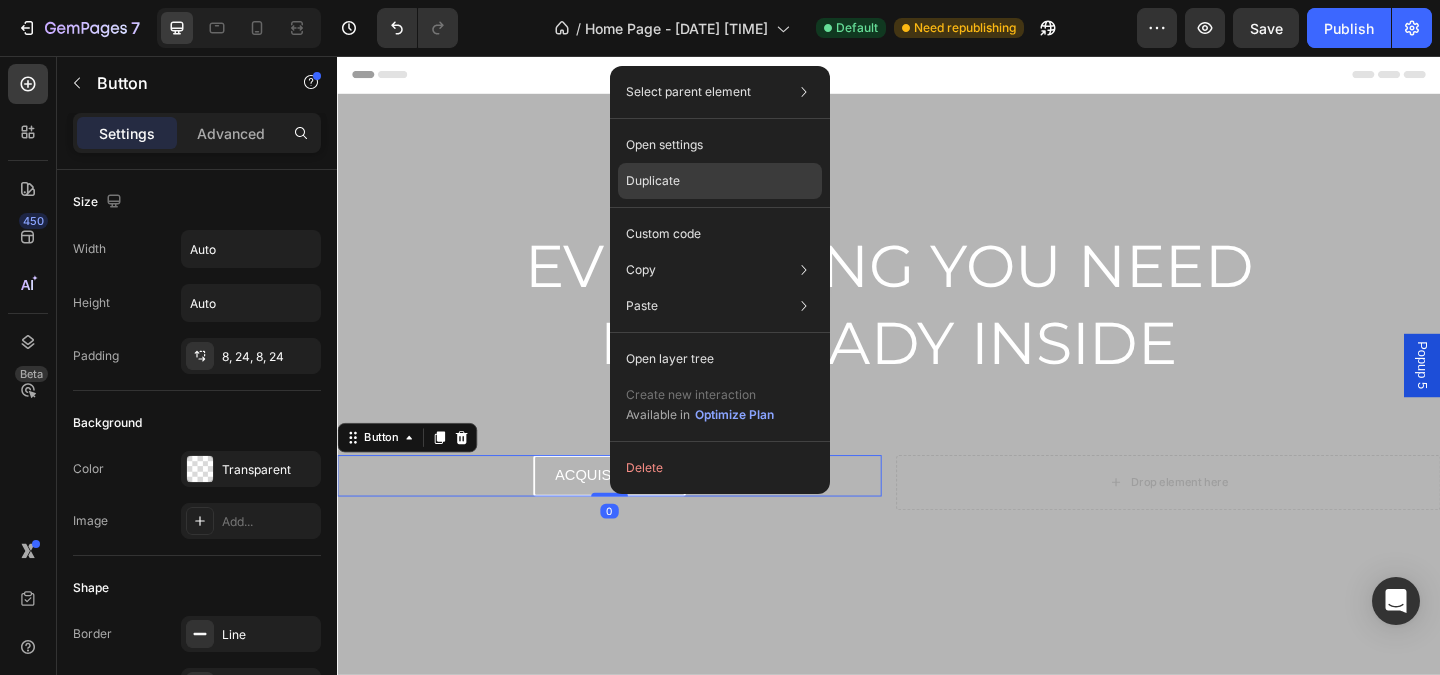 click on "Duplicate" 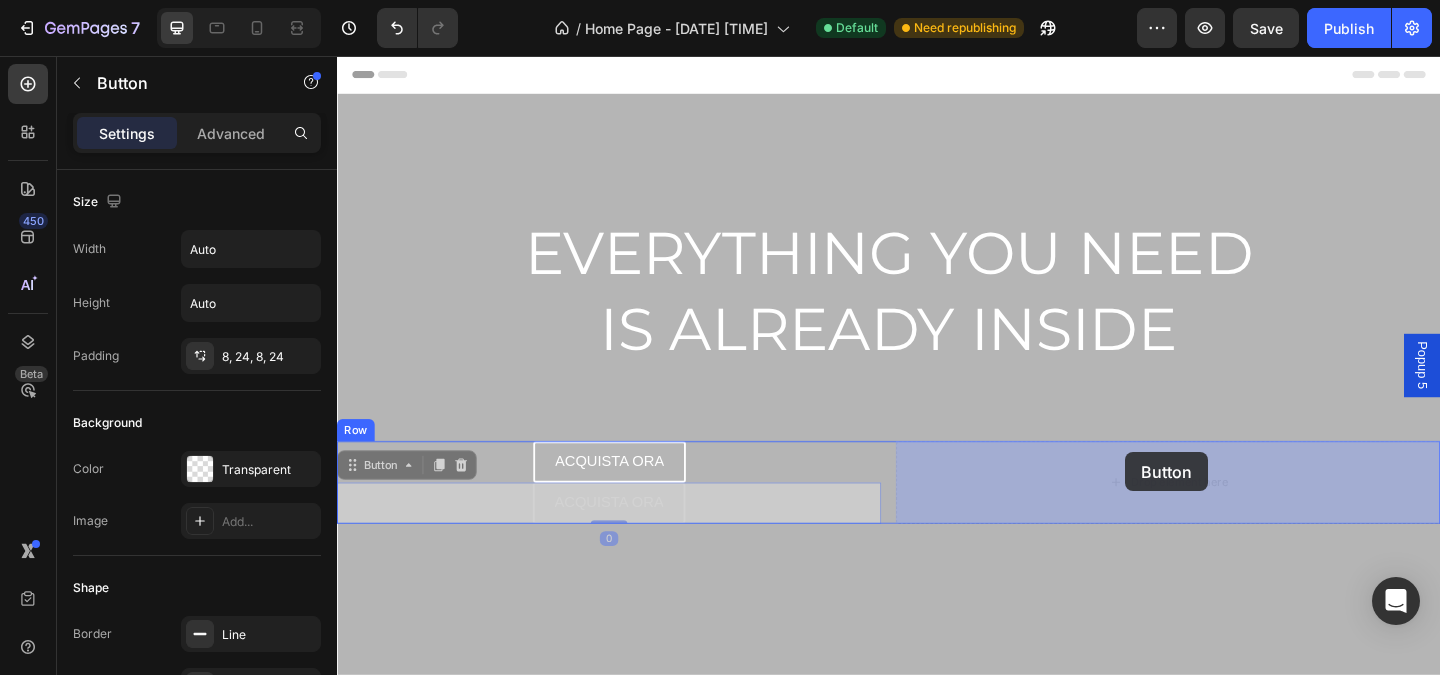 drag, startPoint x: 725, startPoint y: 537, endPoint x: 1192, endPoint y: 487, distance: 469.66904 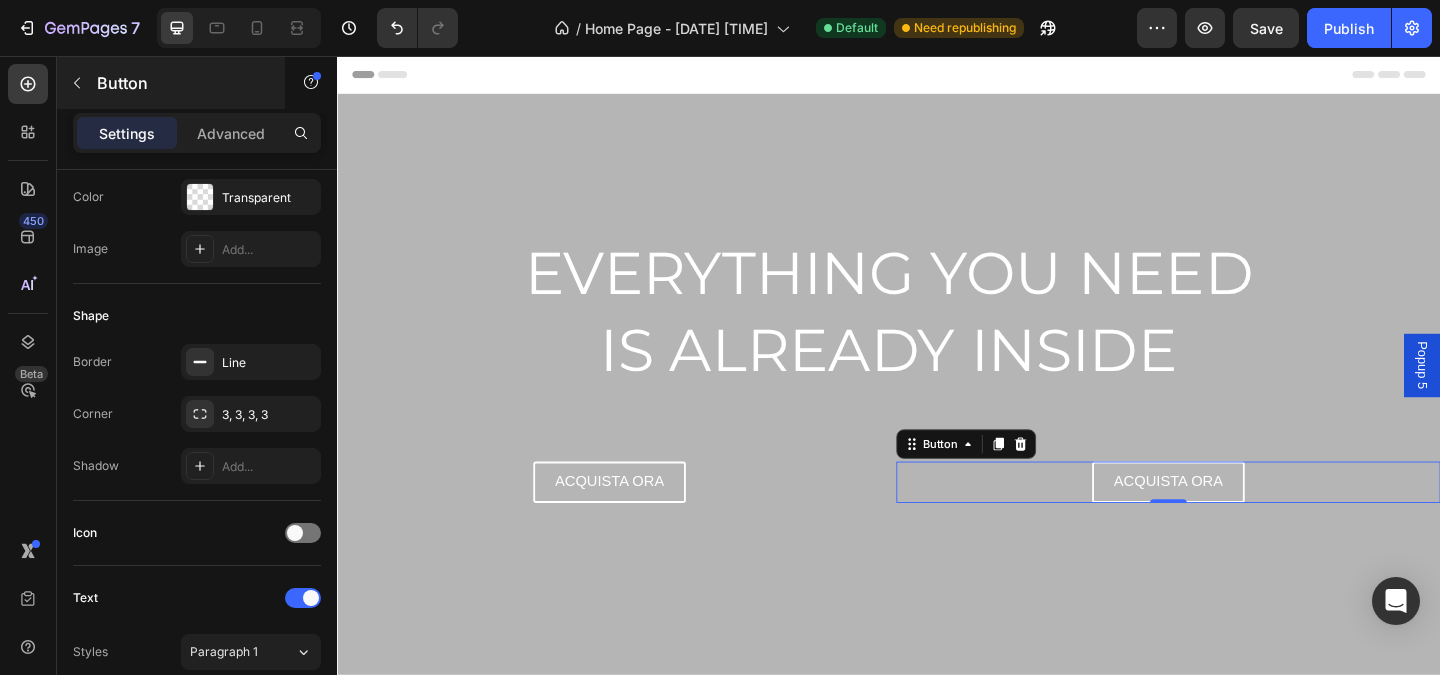 scroll, scrollTop: 0, scrollLeft: 0, axis: both 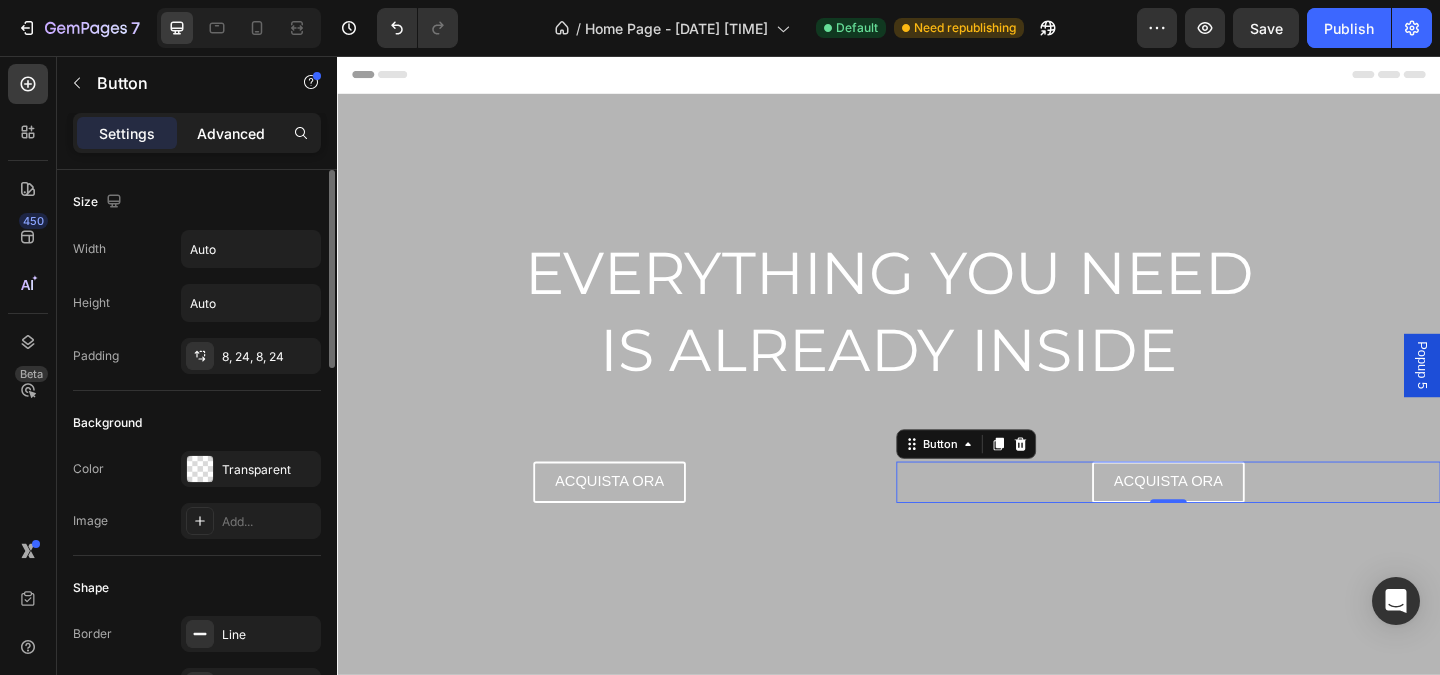 click on "Advanced" at bounding box center (231, 133) 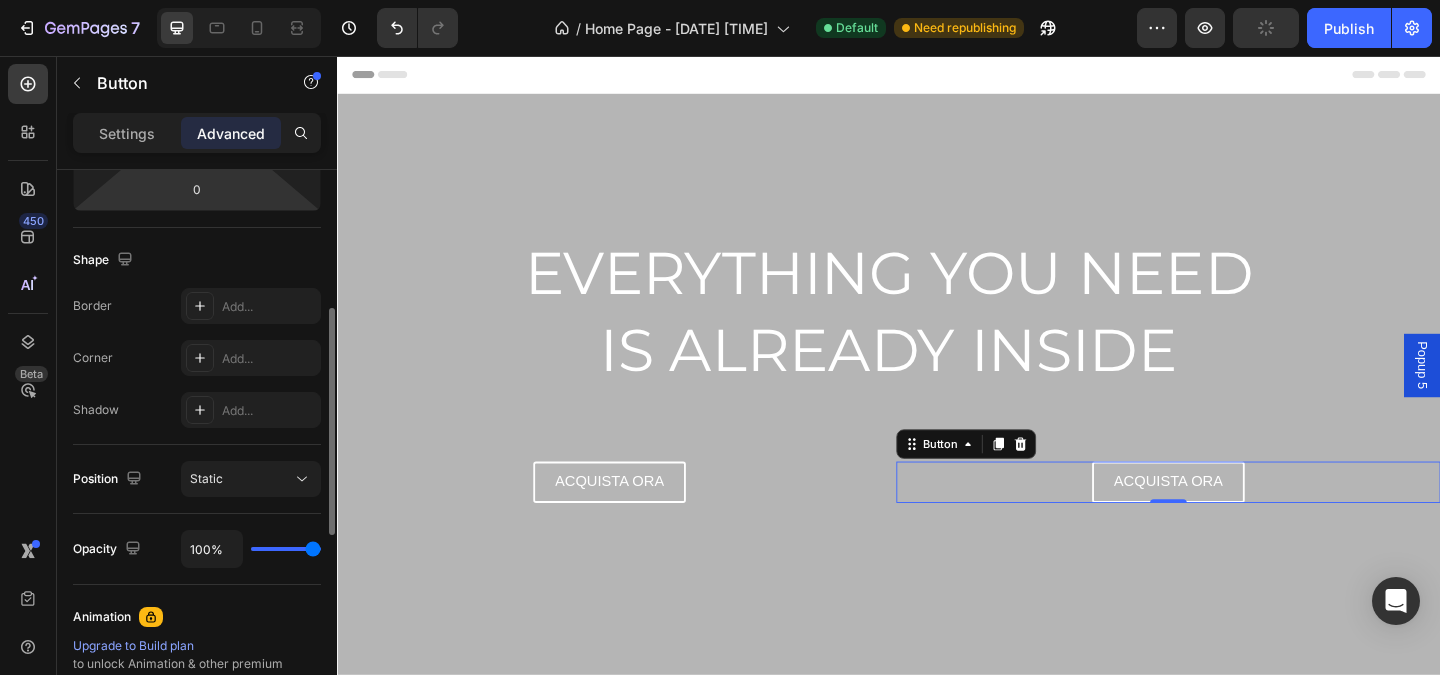 scroll, scrollTop: 0, scrollLeft: 0, axis: both 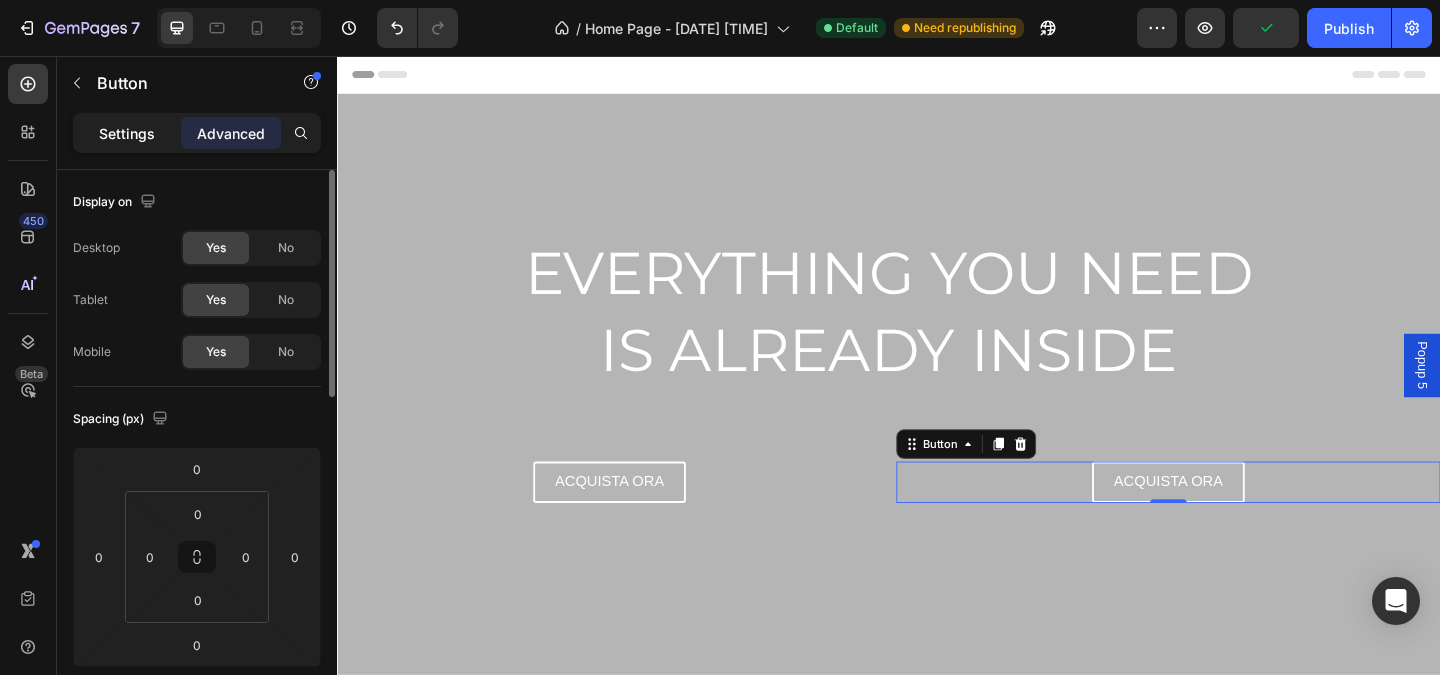 click on "Settings" 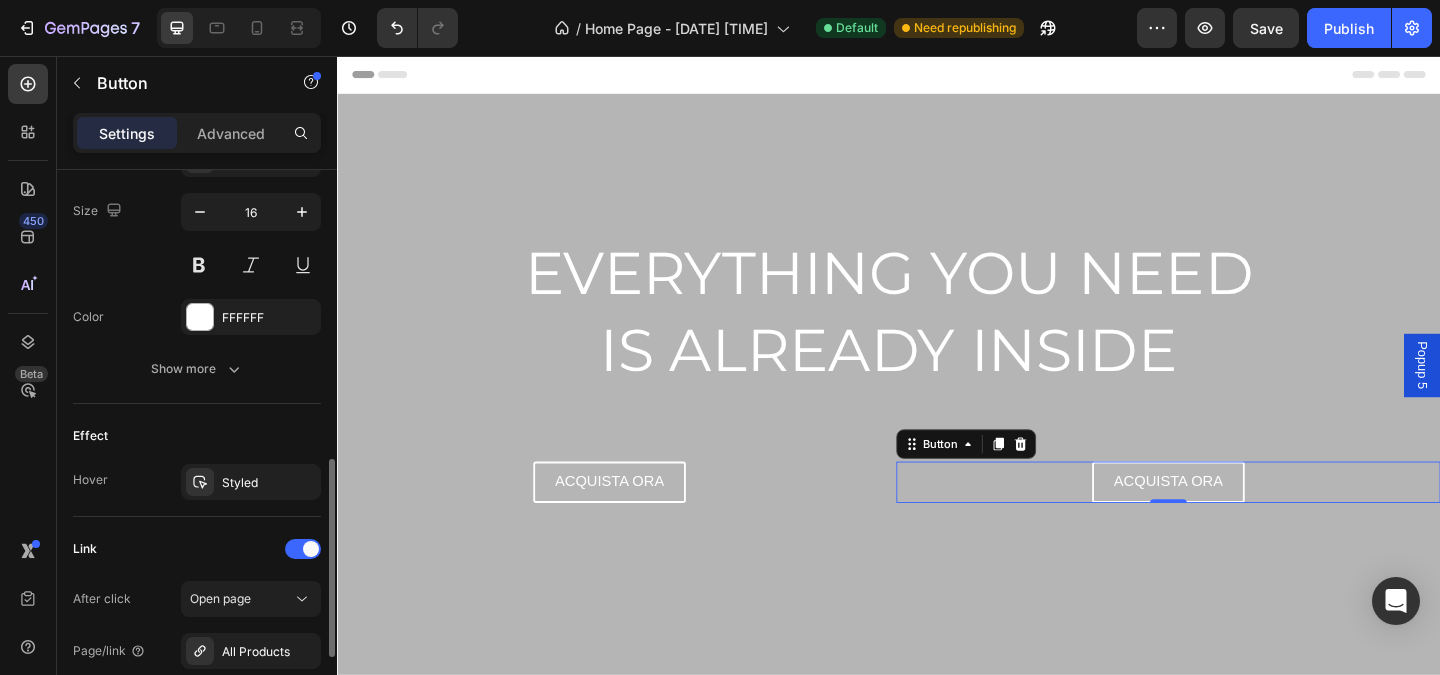 scroll, scrollTop: 1028, scrollLeft: 0, axis: vertical 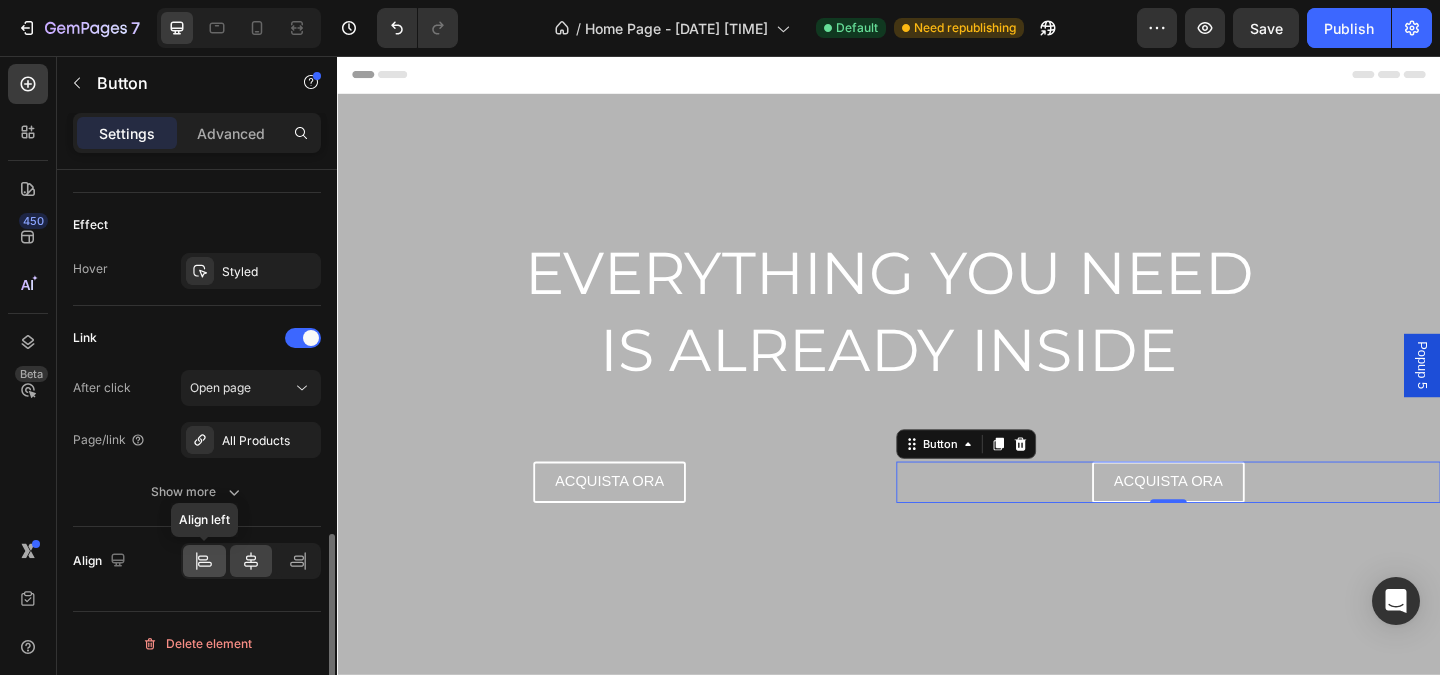 click 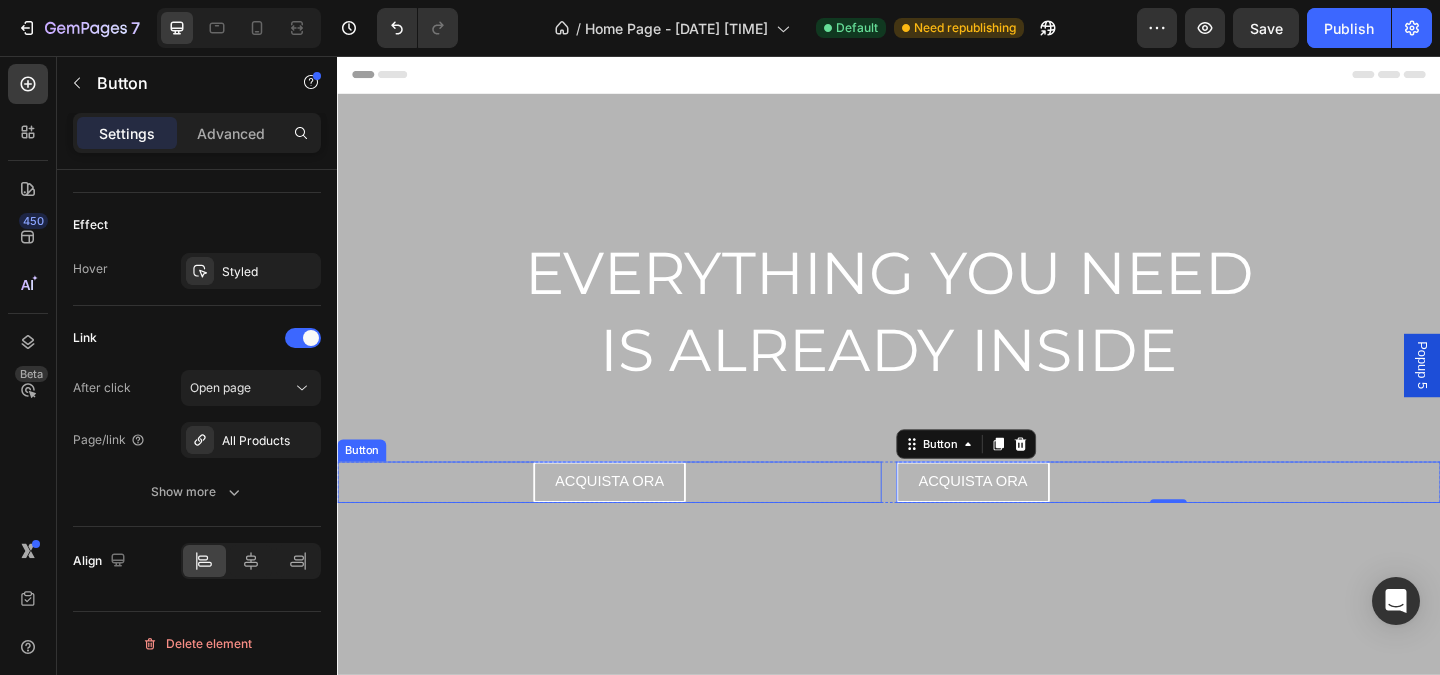 click on "ACQUISTA ORA Button" at bounding box center (633, 519) 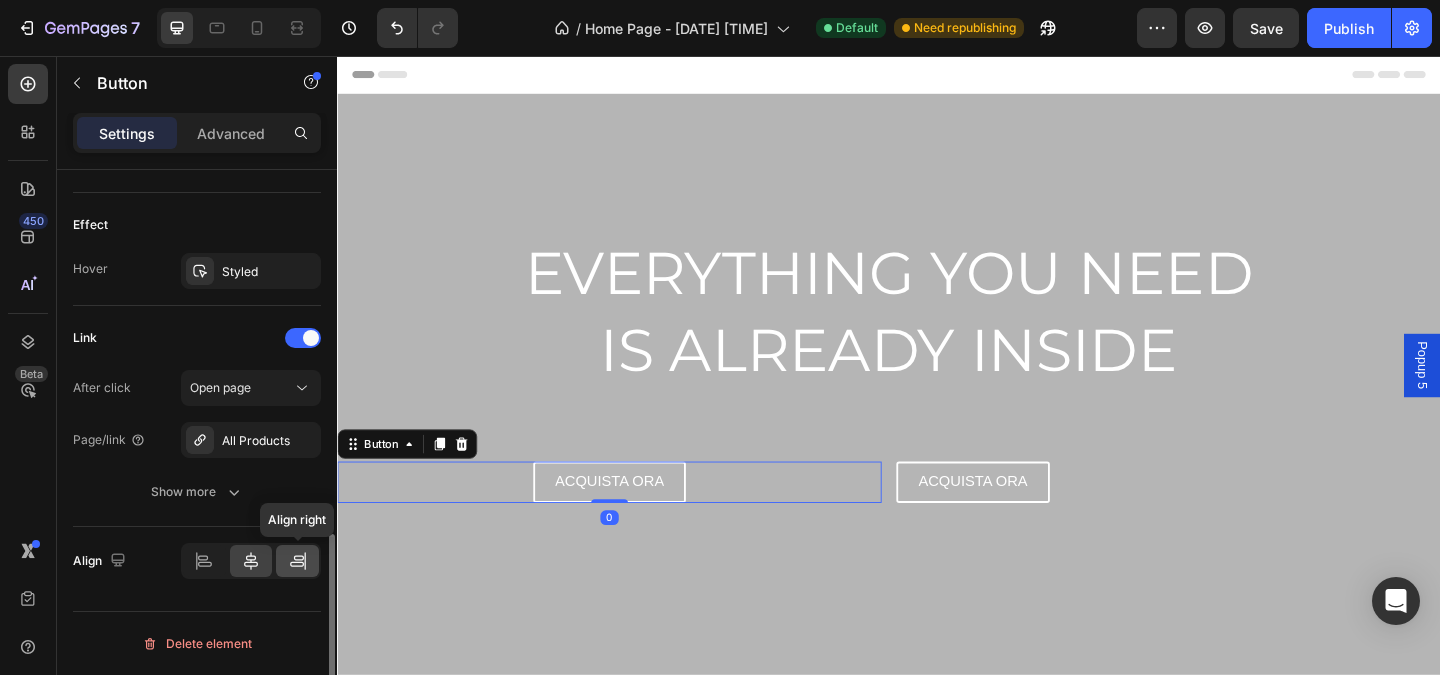 click 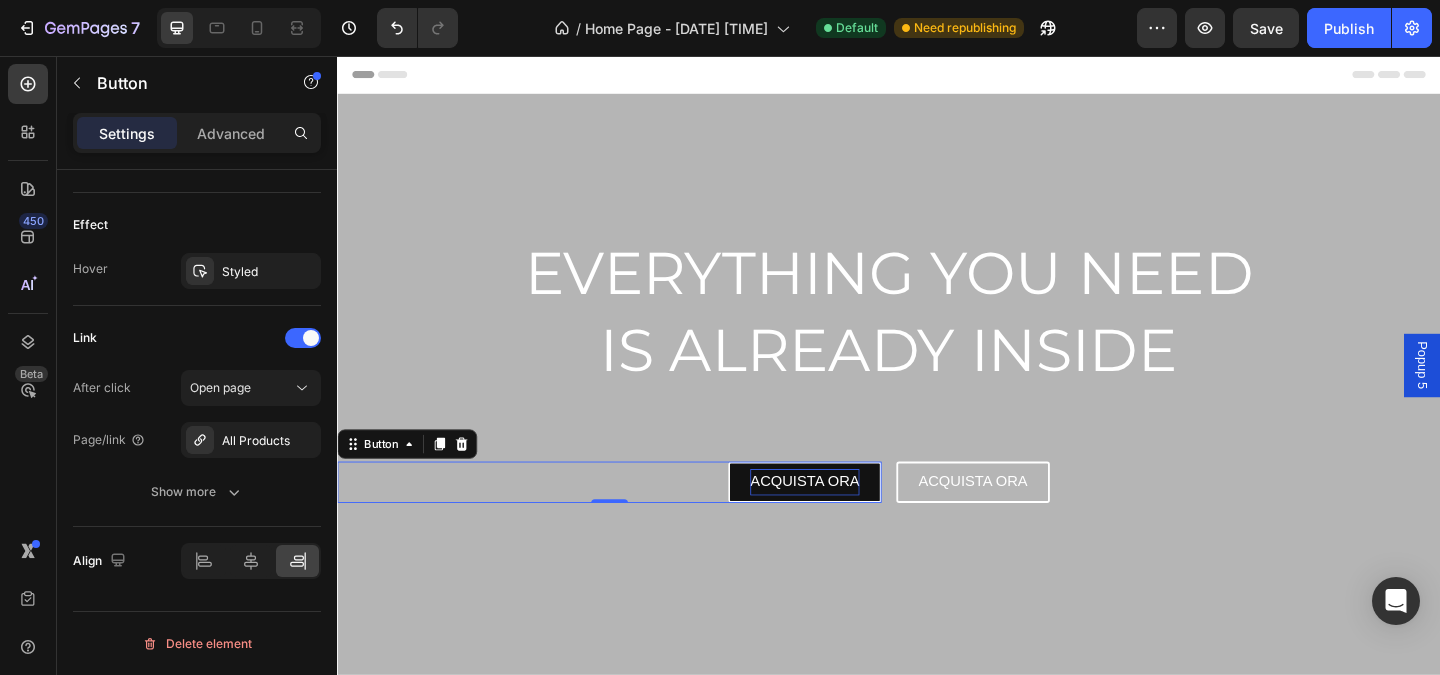 click on "ACQUISTA ORA" at bounding box center [845, 519] 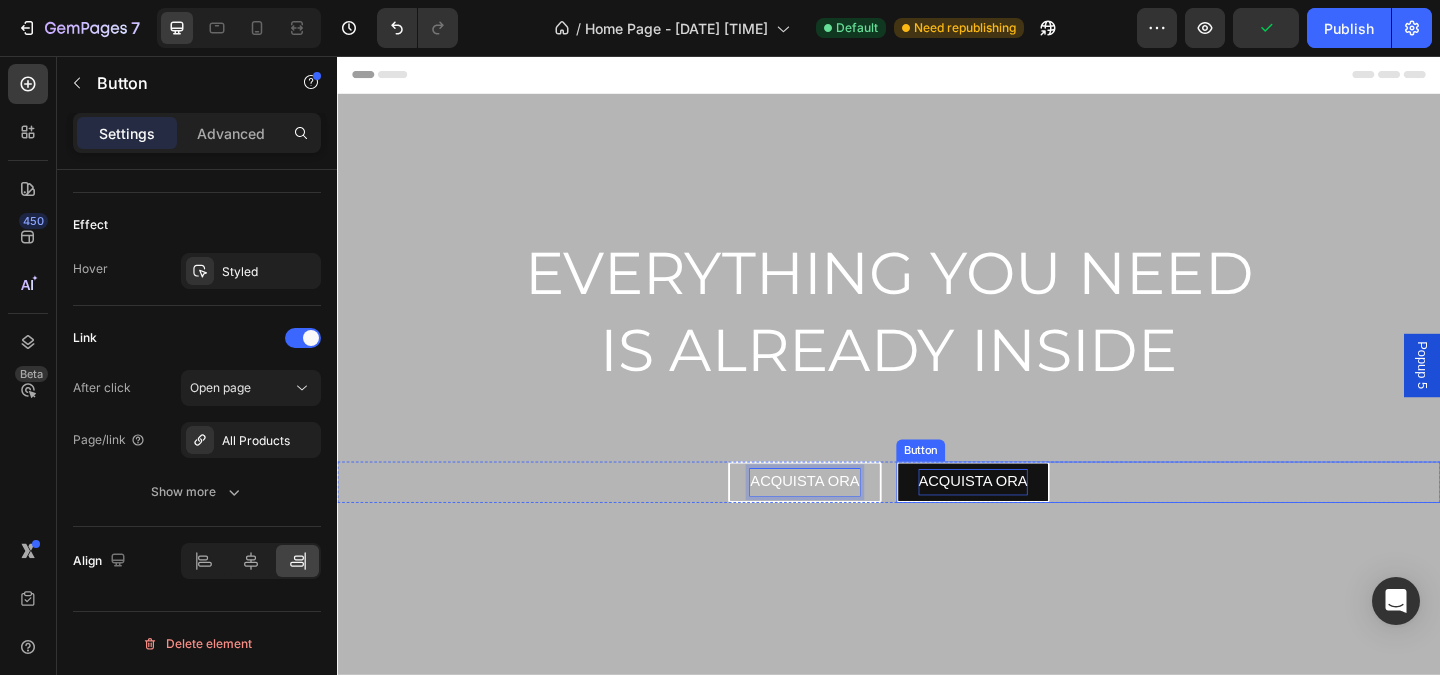 drag, startPoint x: 791, startPoint y: 525, endPoint x: 984, endPoint y: 519, distance: 193.09325 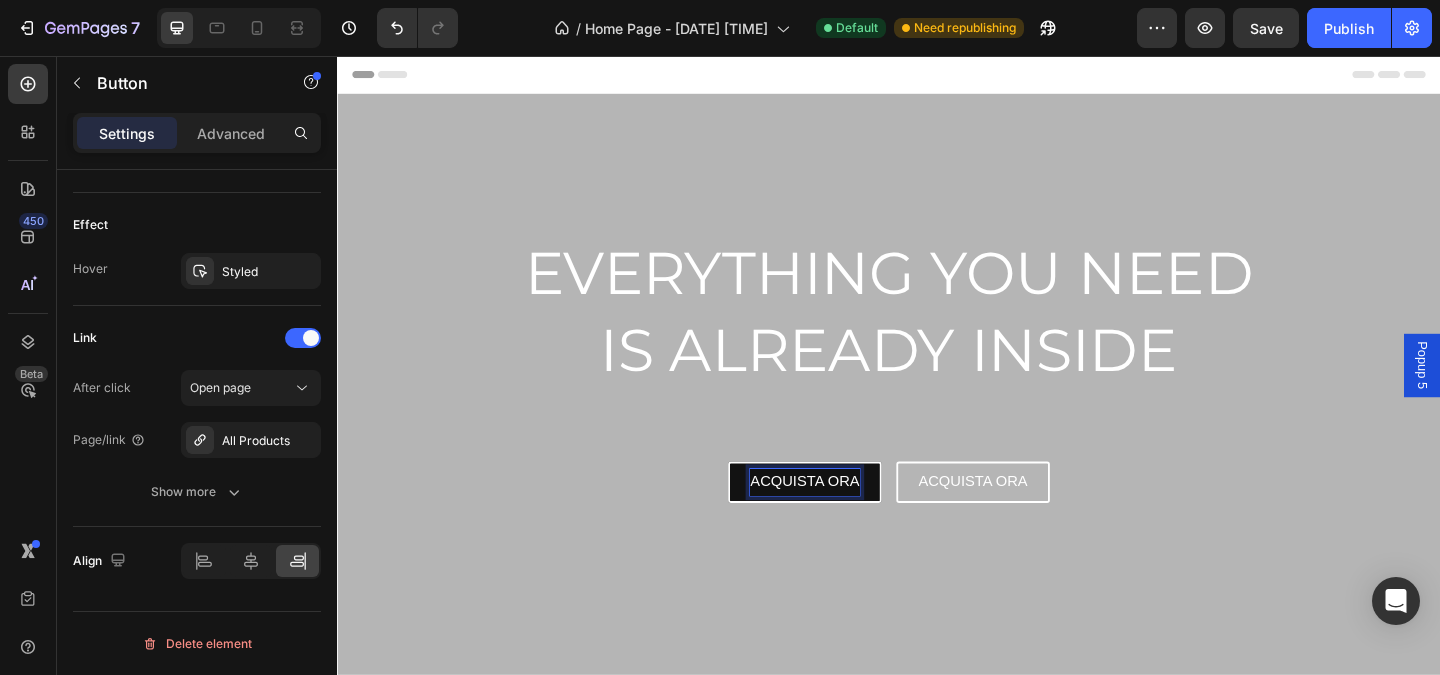 click on "ACQUISTA ORA" at bounding box center [845, 519] 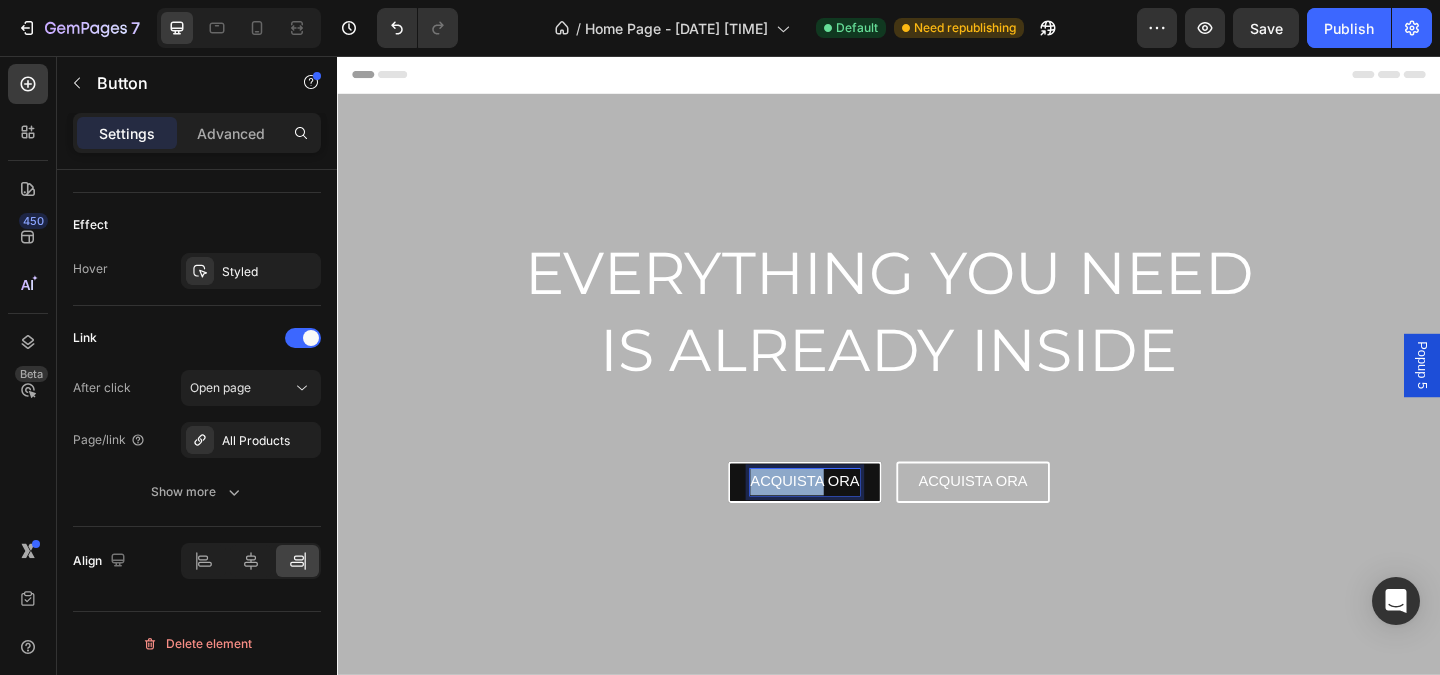 click on "ACQUISTA ORA" at bounding box center [845, 519] 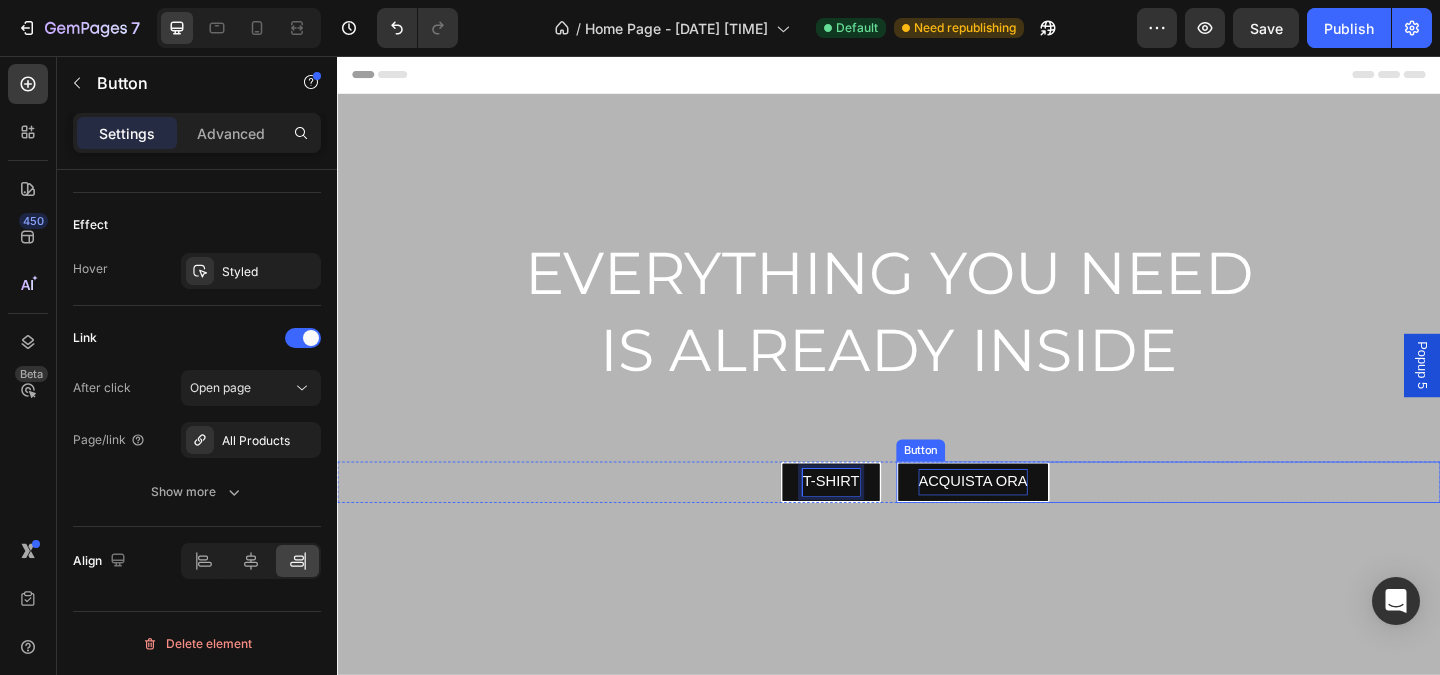 click on "ACQUISTA ORA" at bounding box center (1028, 519) 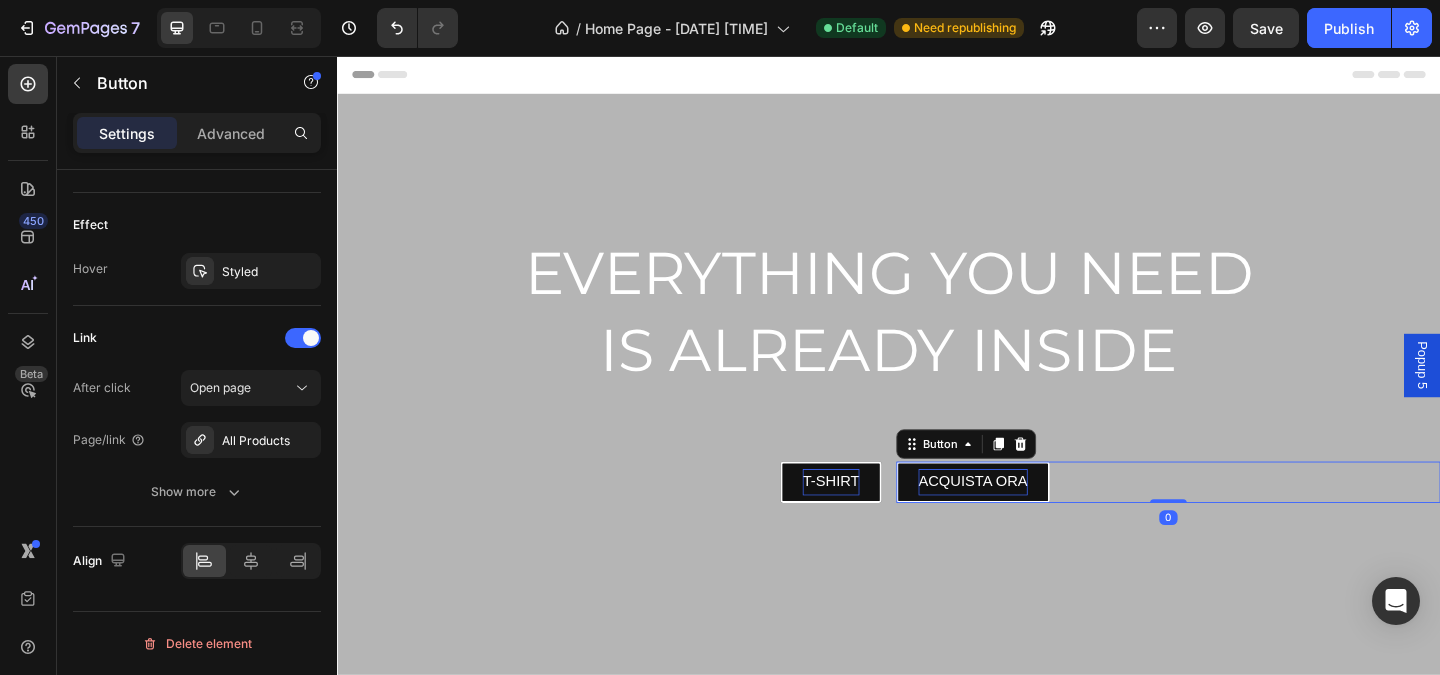 click on "ACQUISTA ORA" at bounding box center (1028, 519) 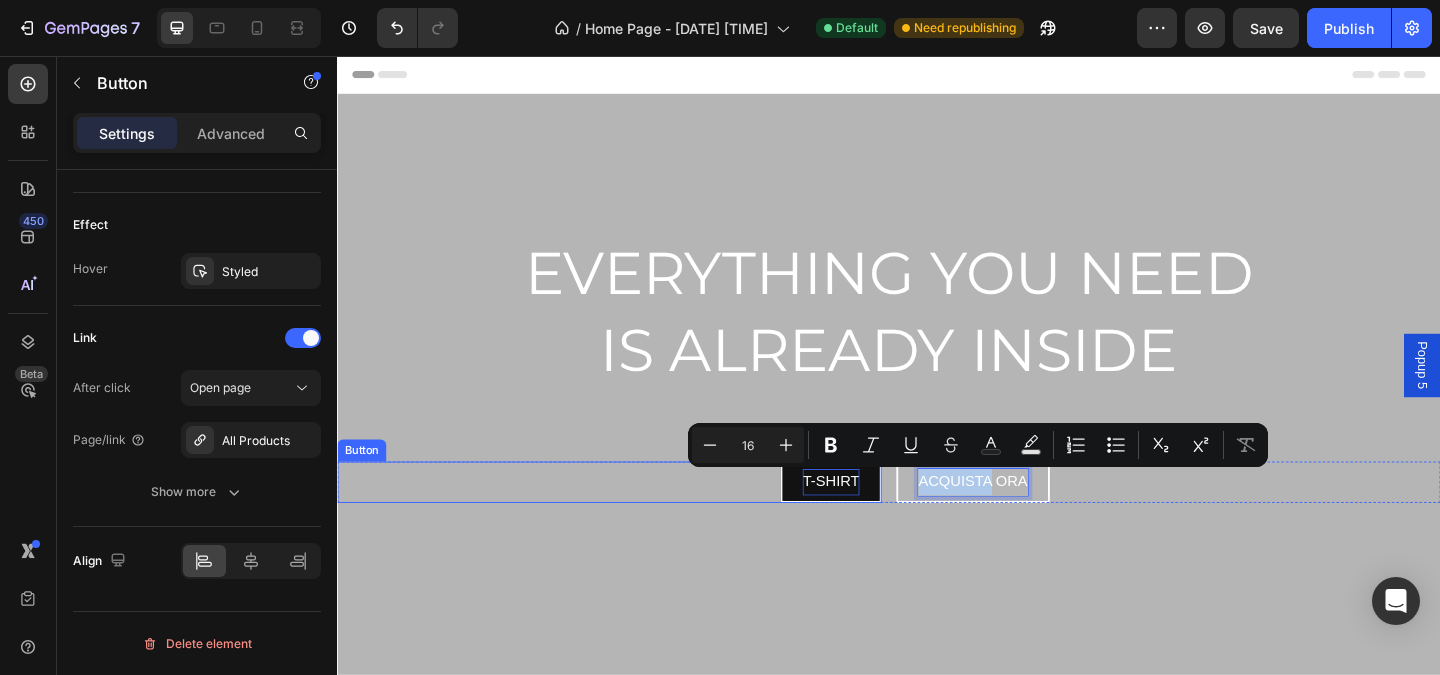 click on "T-SHIRT" at bounding box center [874, 519] 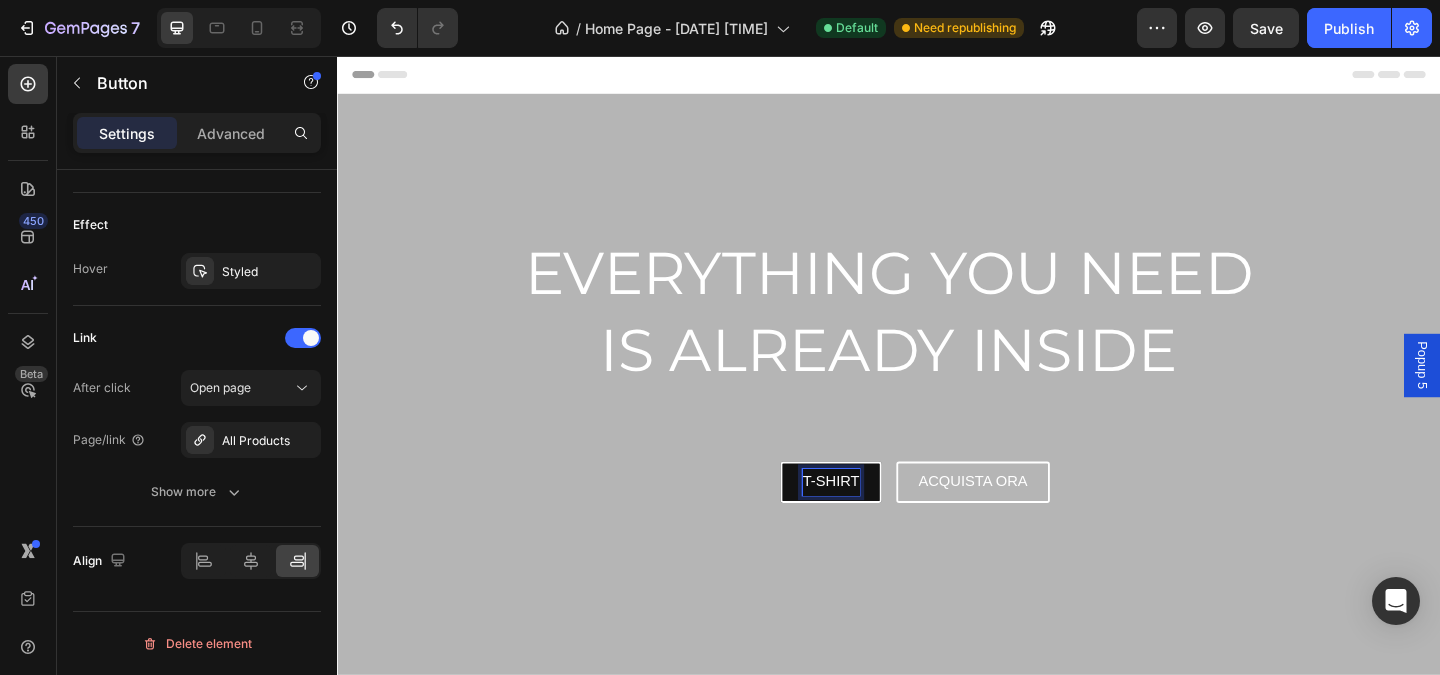click on "T-SHIRT" at bounding box center [874, 519] 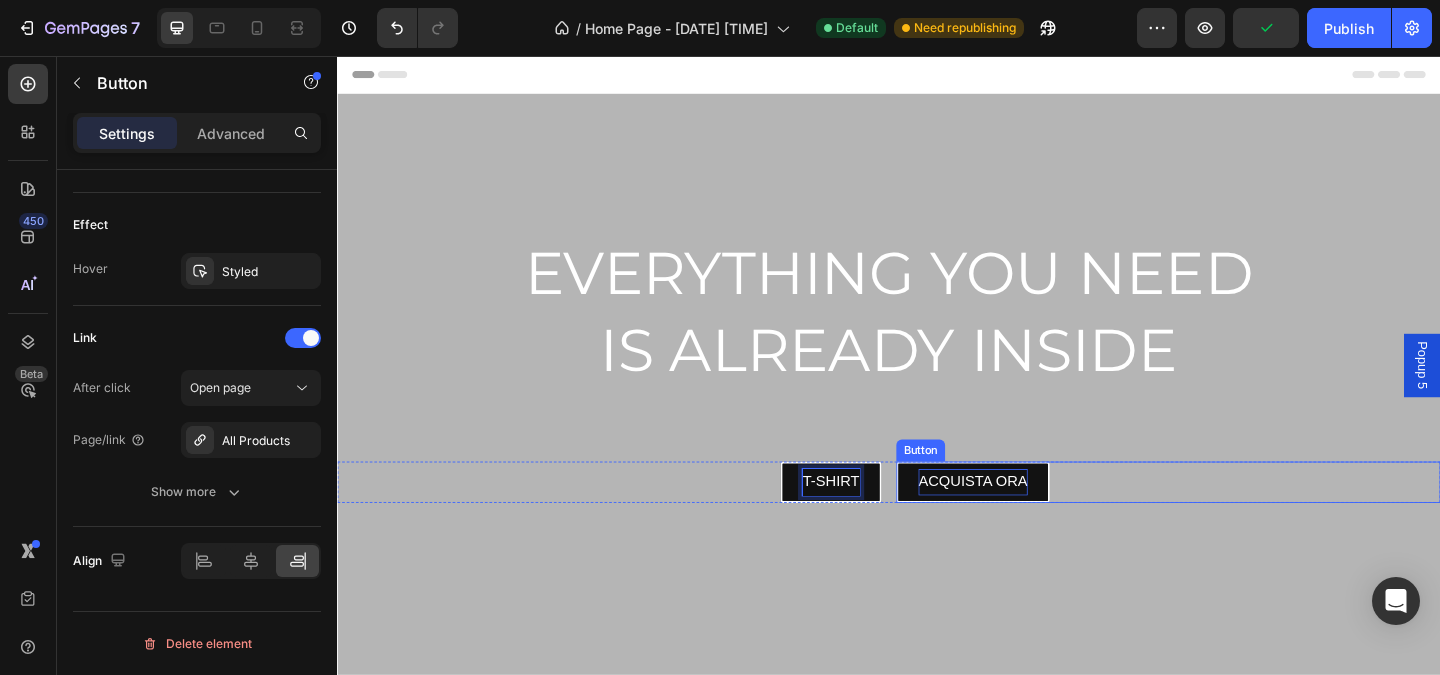 click on "ACQUISTA ORA" at bounding box center (1028, 519) 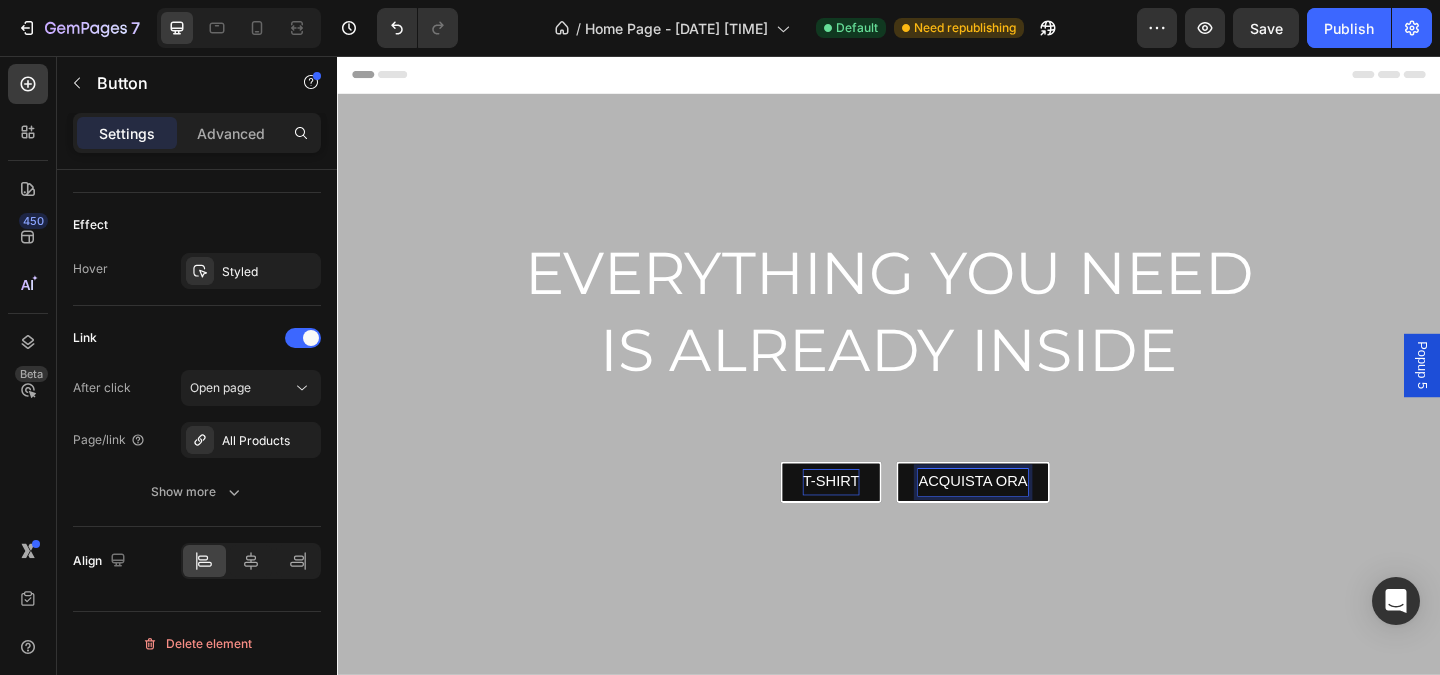 click on "ACQUISTA ORA" at bounding box center (1028, 519) 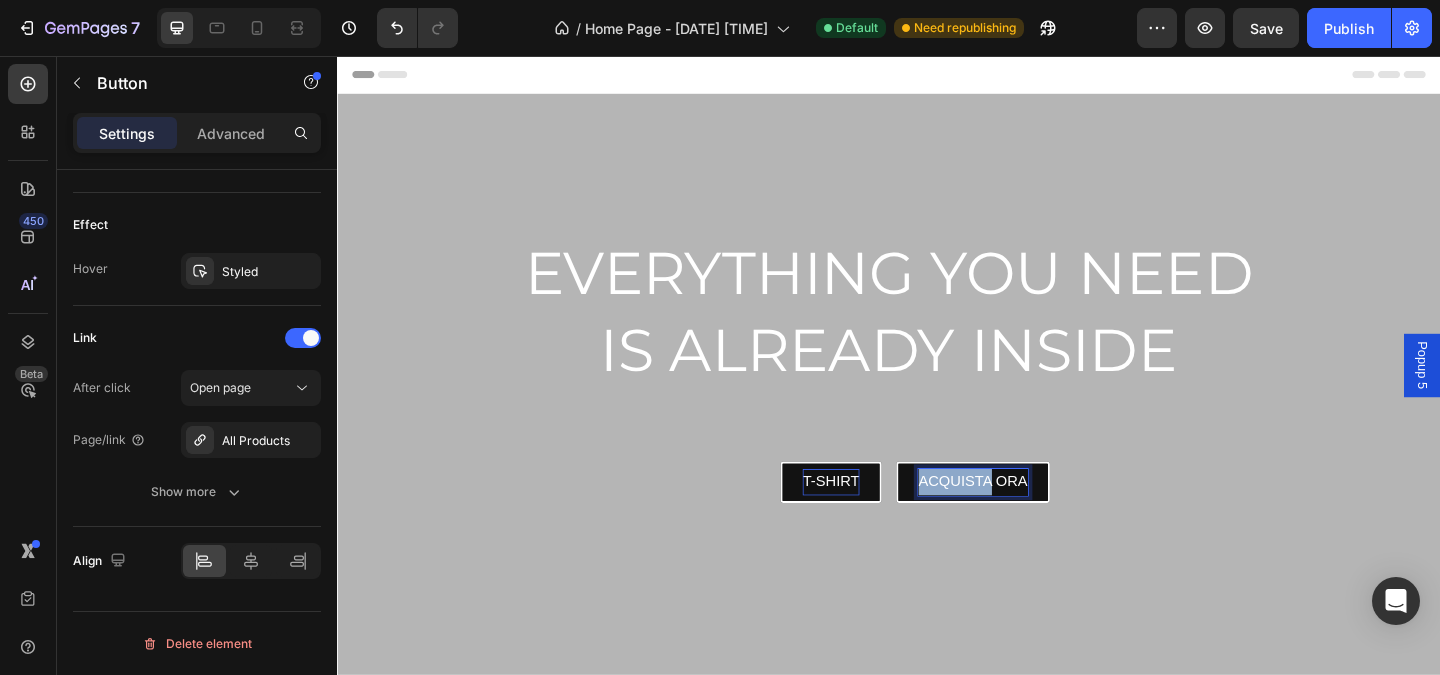 click on "ACQUISTA ORA" at bounding box center (1028, 519) 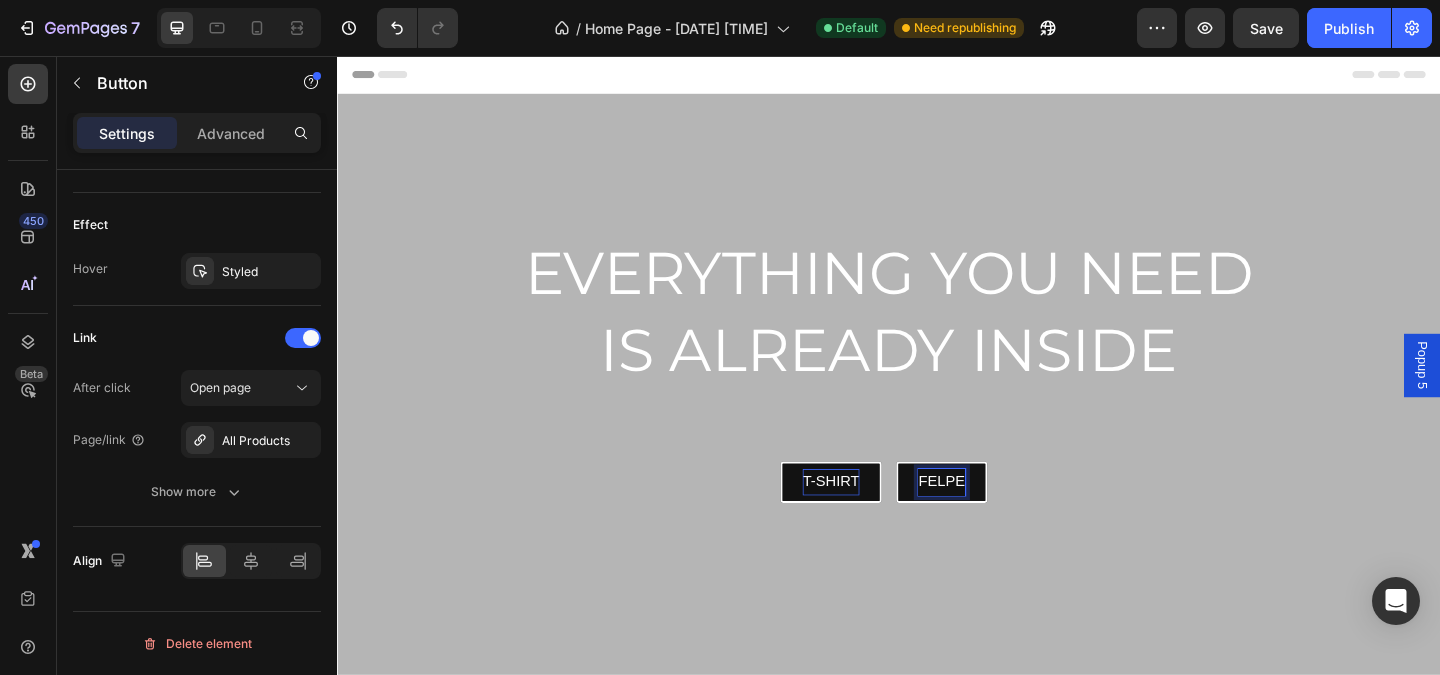 click on "[NAME] Button 0" at bounding box center (1241, 519) 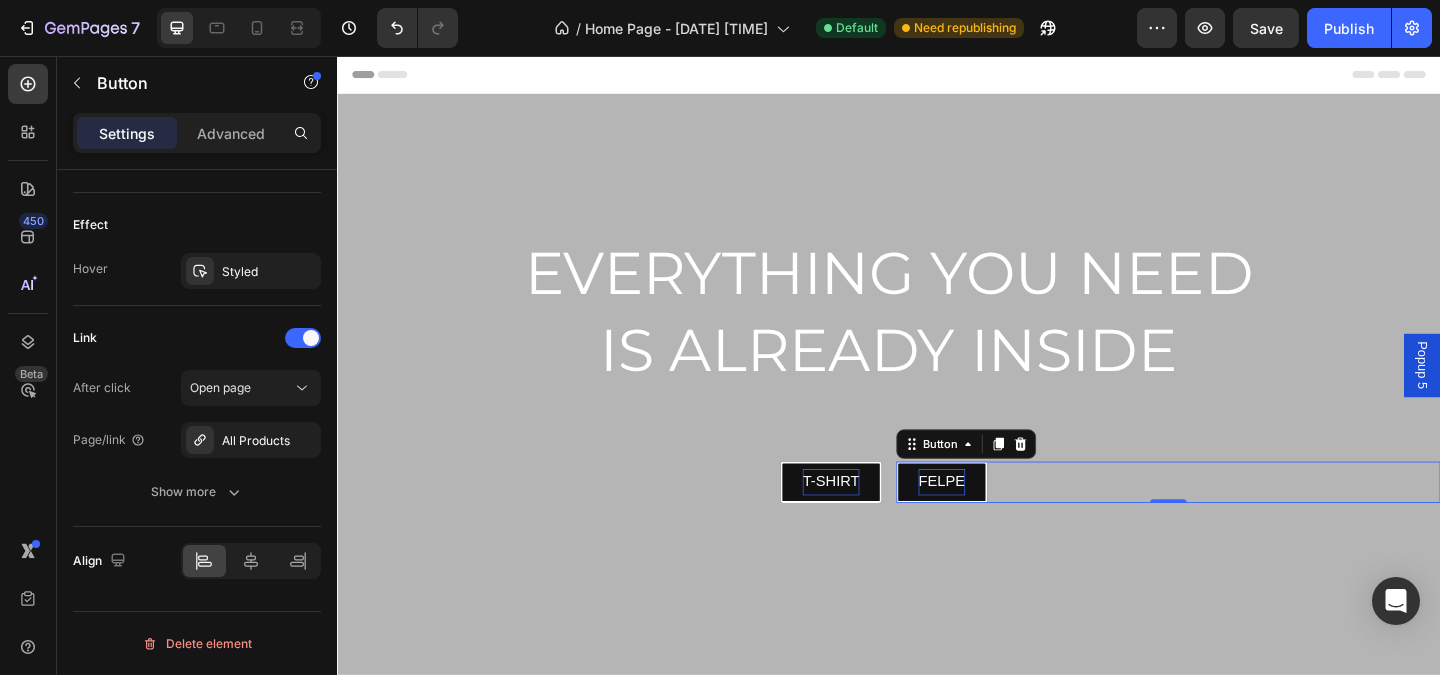click on "FELPE" at bounding box center (994, 519) 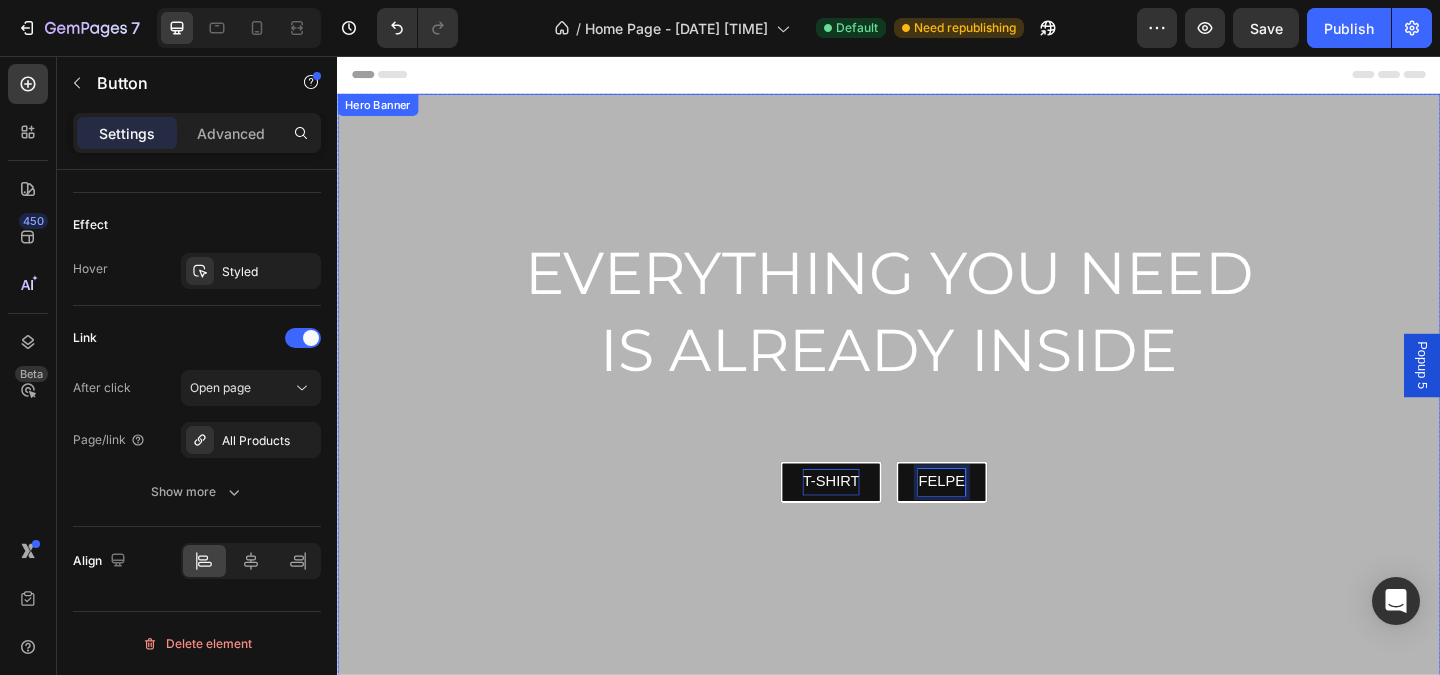 click on "EVERYTHING YOU NEED IS ALREADY INSIDE Heading T-SHIRT Button [NAME] Button 0 Row" at bounding box center [937, 434] 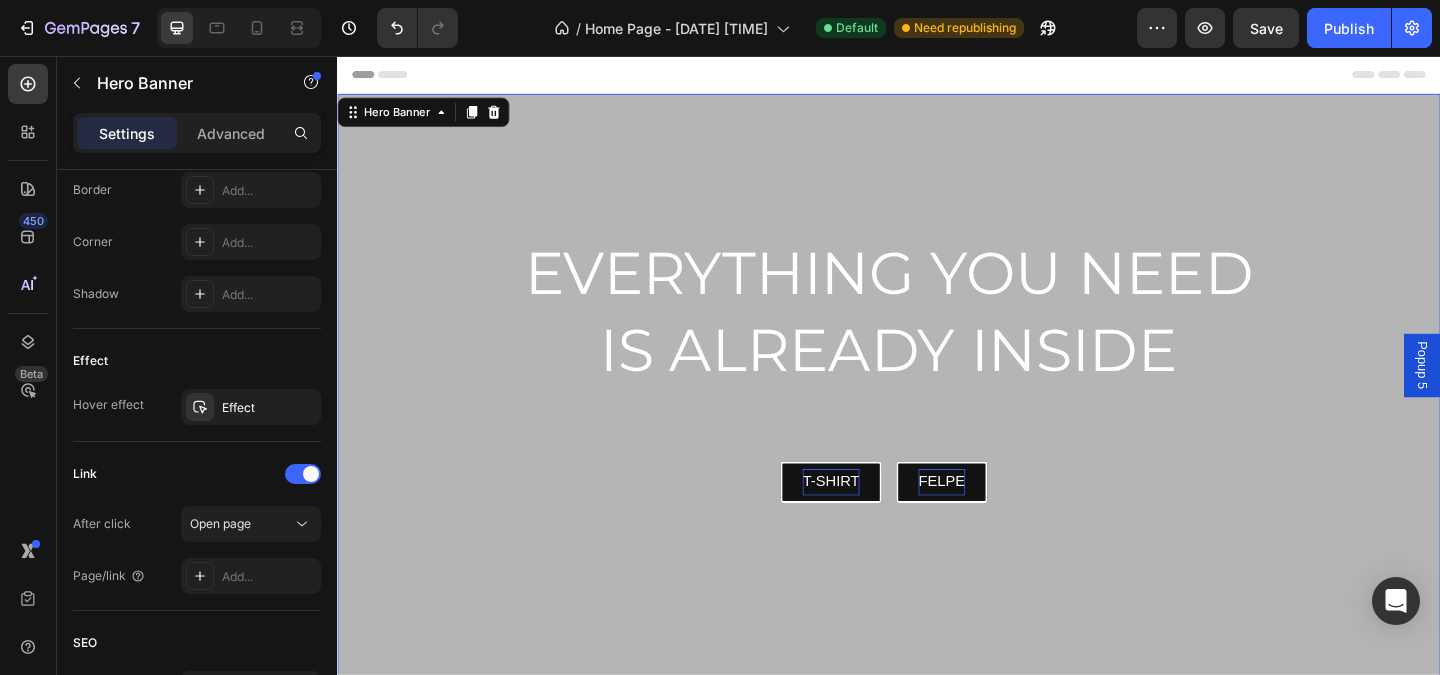 scroll, scrollTop: 0, scrollLeft: 0, axis: both 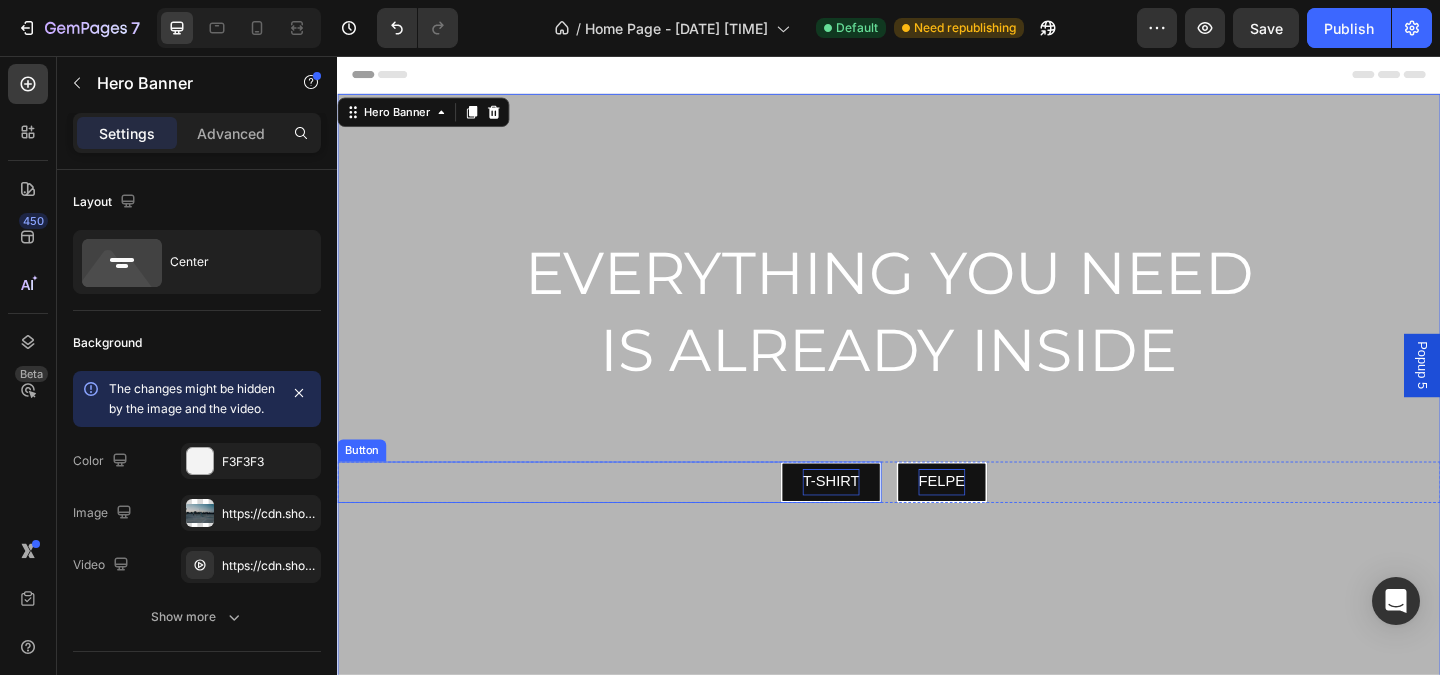 click on "T-SHIRT" at bounding box center (874, 519) 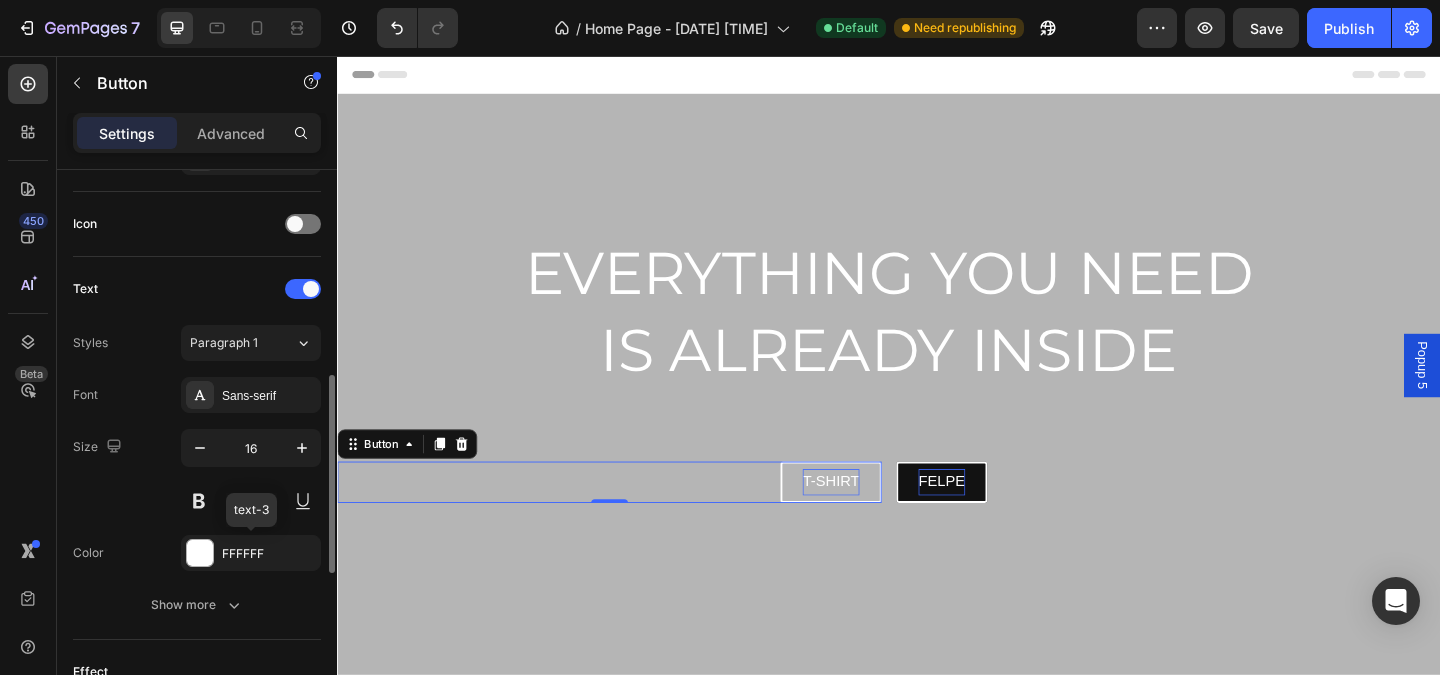 scroll, scrollTop: 633, scrollLeft: 0, axis: vertical 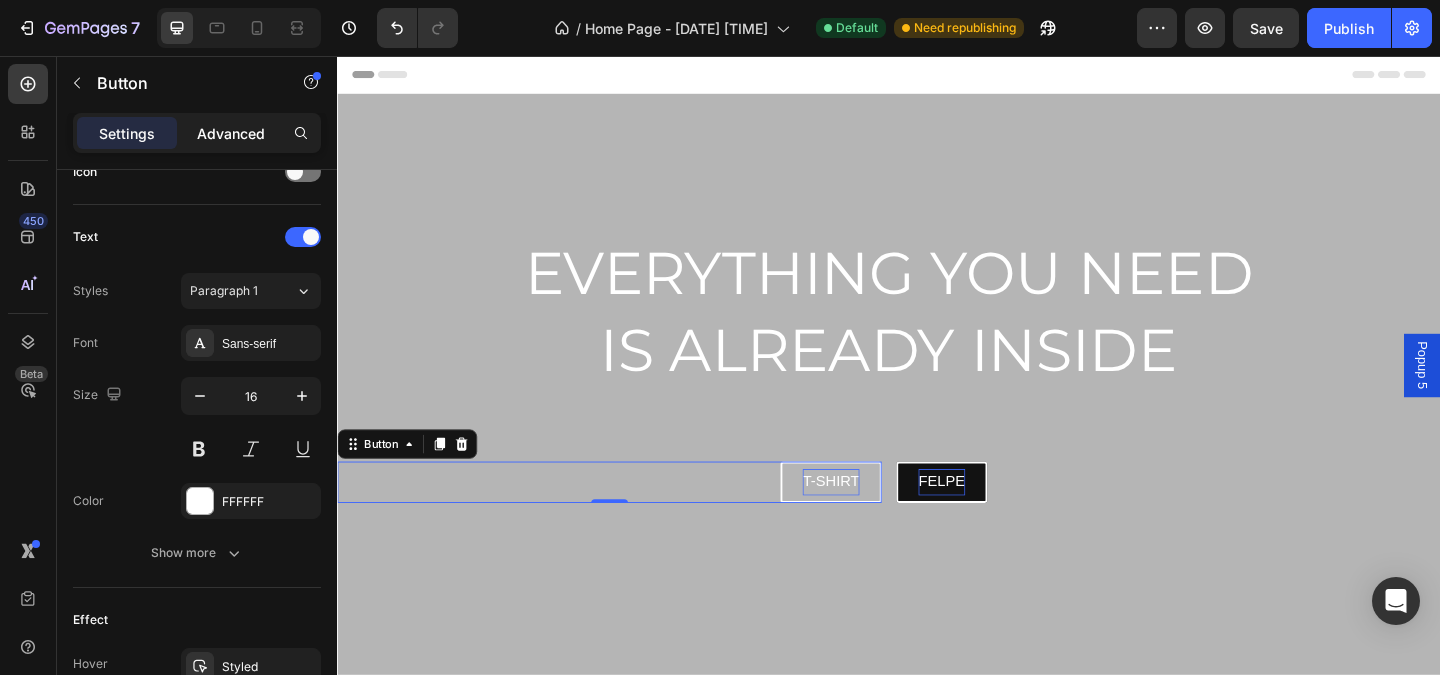 click on "Advanced" 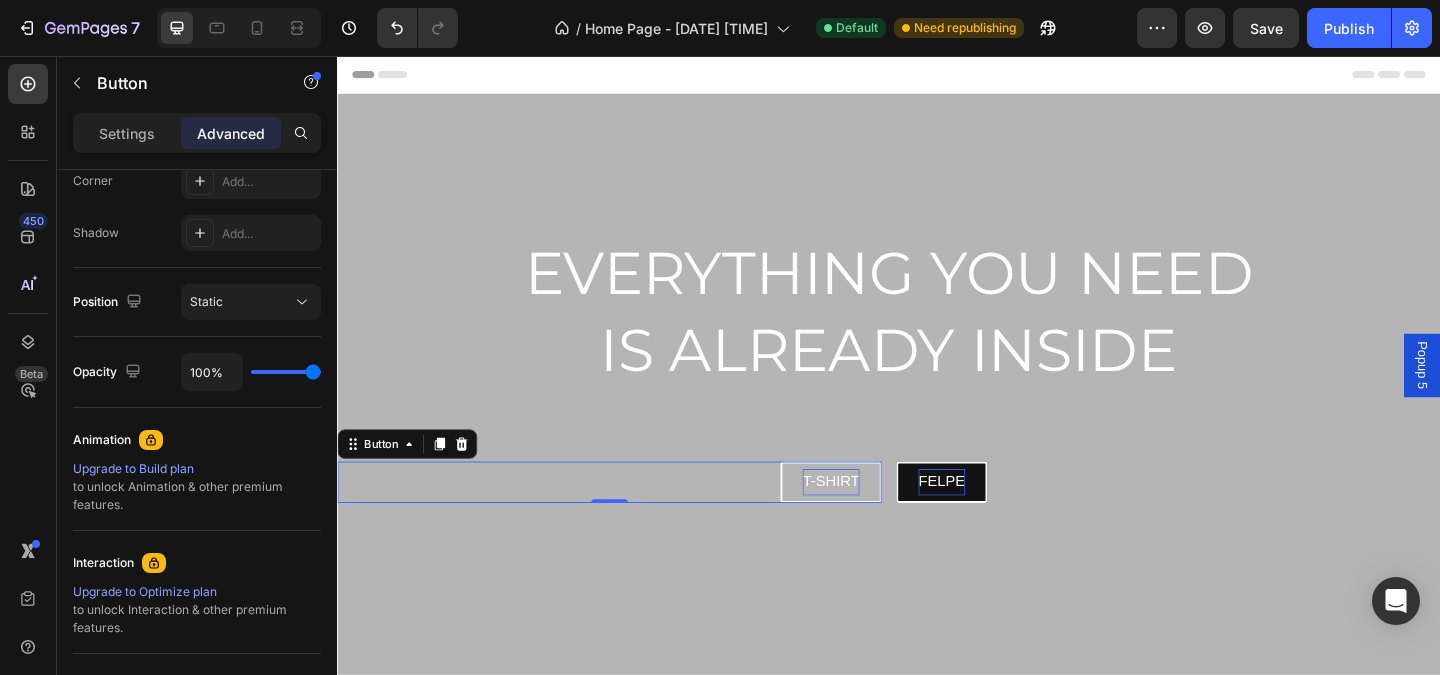 click on "Settings Advanced" at bounding box center (197, 133) 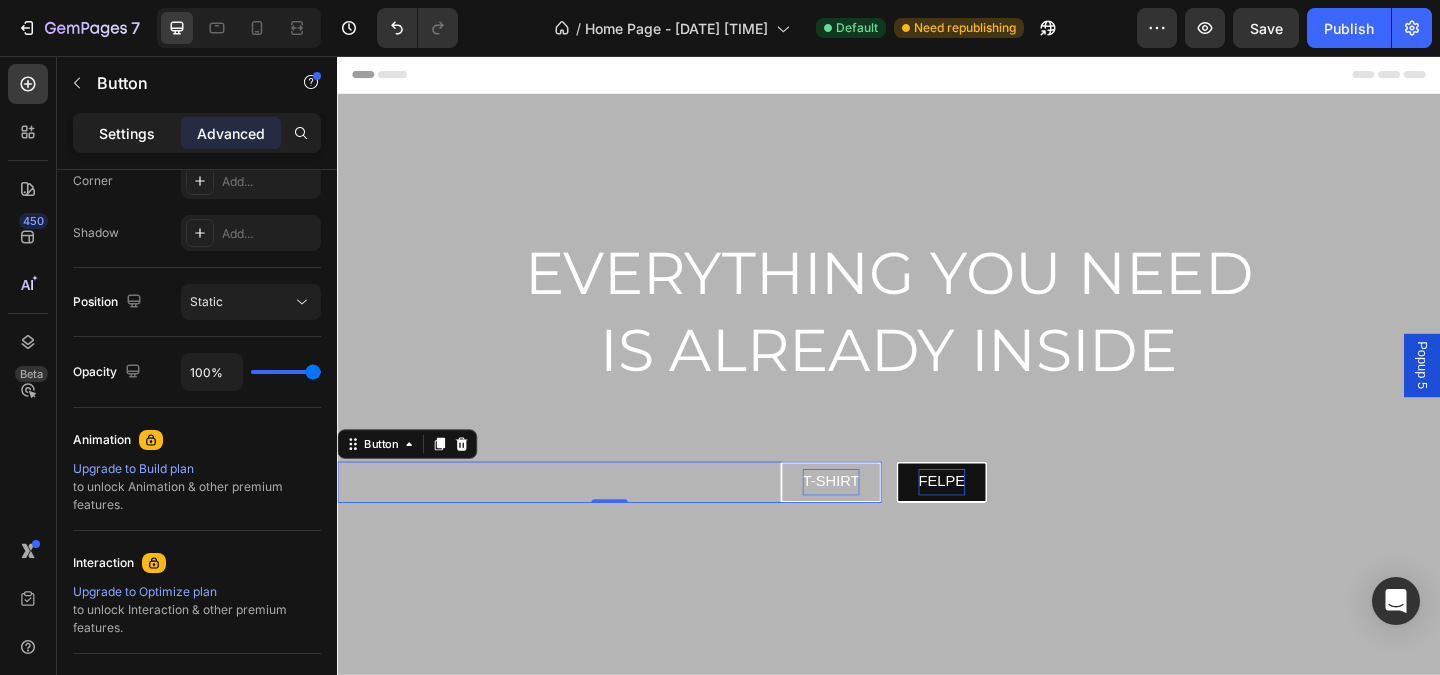 click on "Settings" at bounding box center (127, 133) 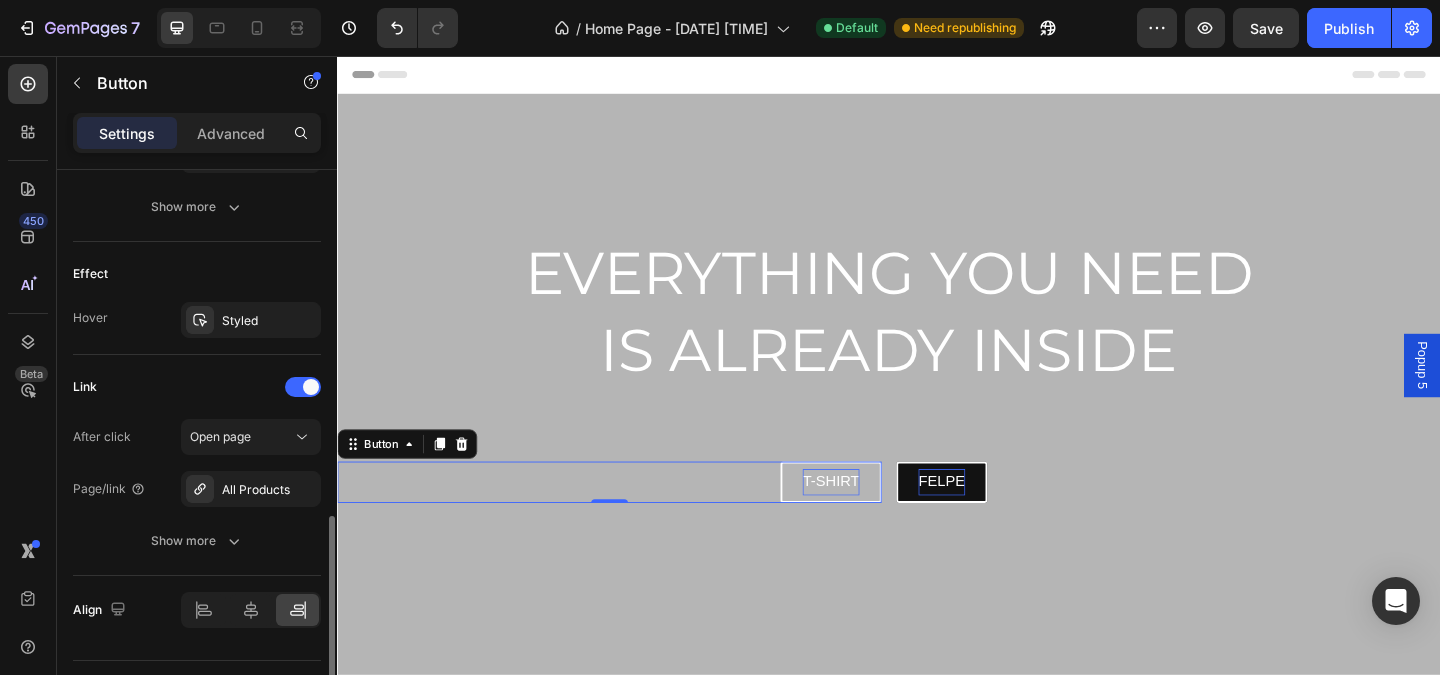 scroll, scrollTop: 1018, scrollLeft: 0, axis: vertical 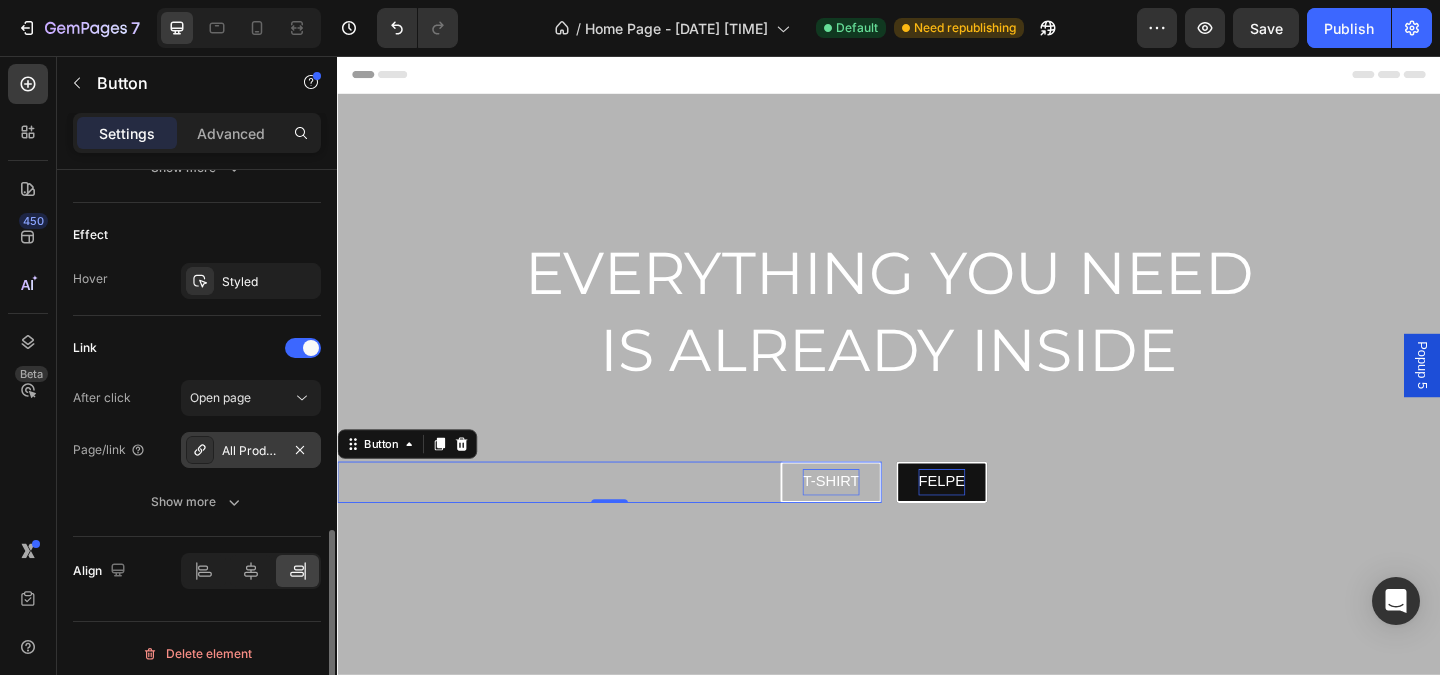 click 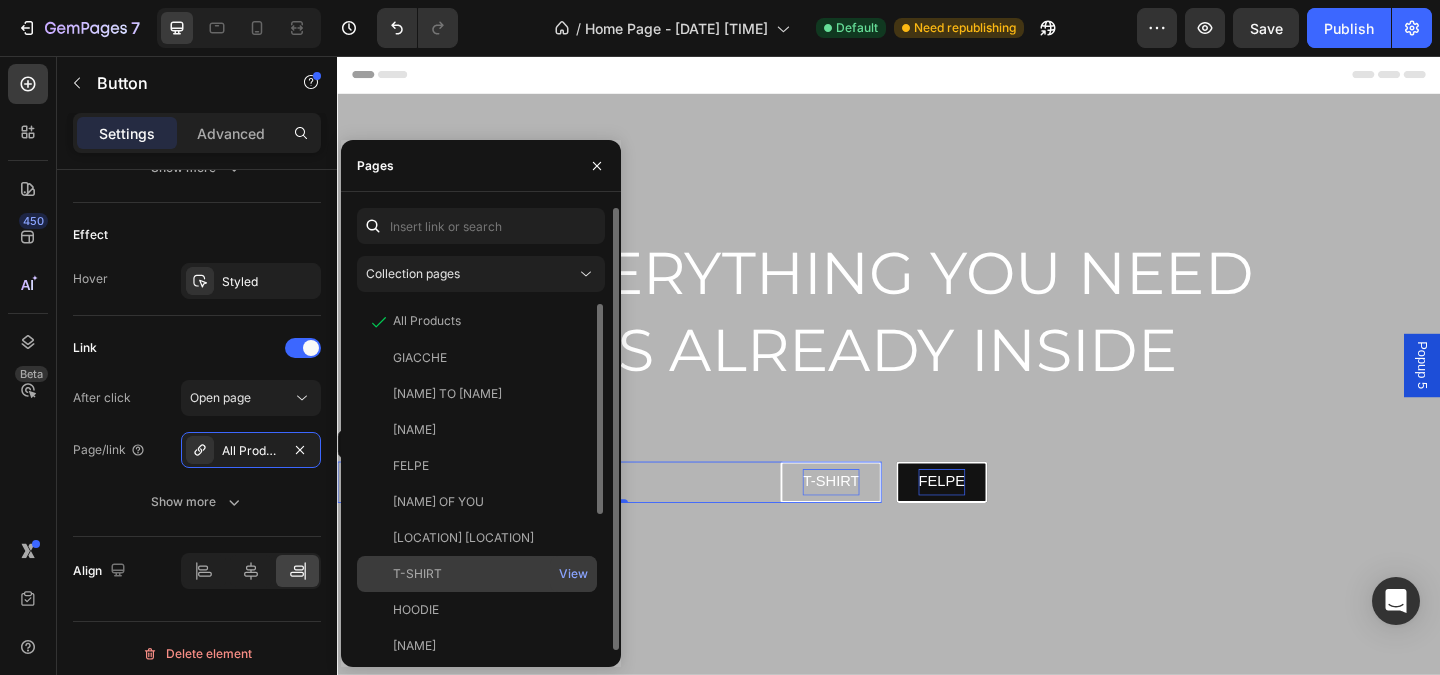 click on "T-SHIRT" 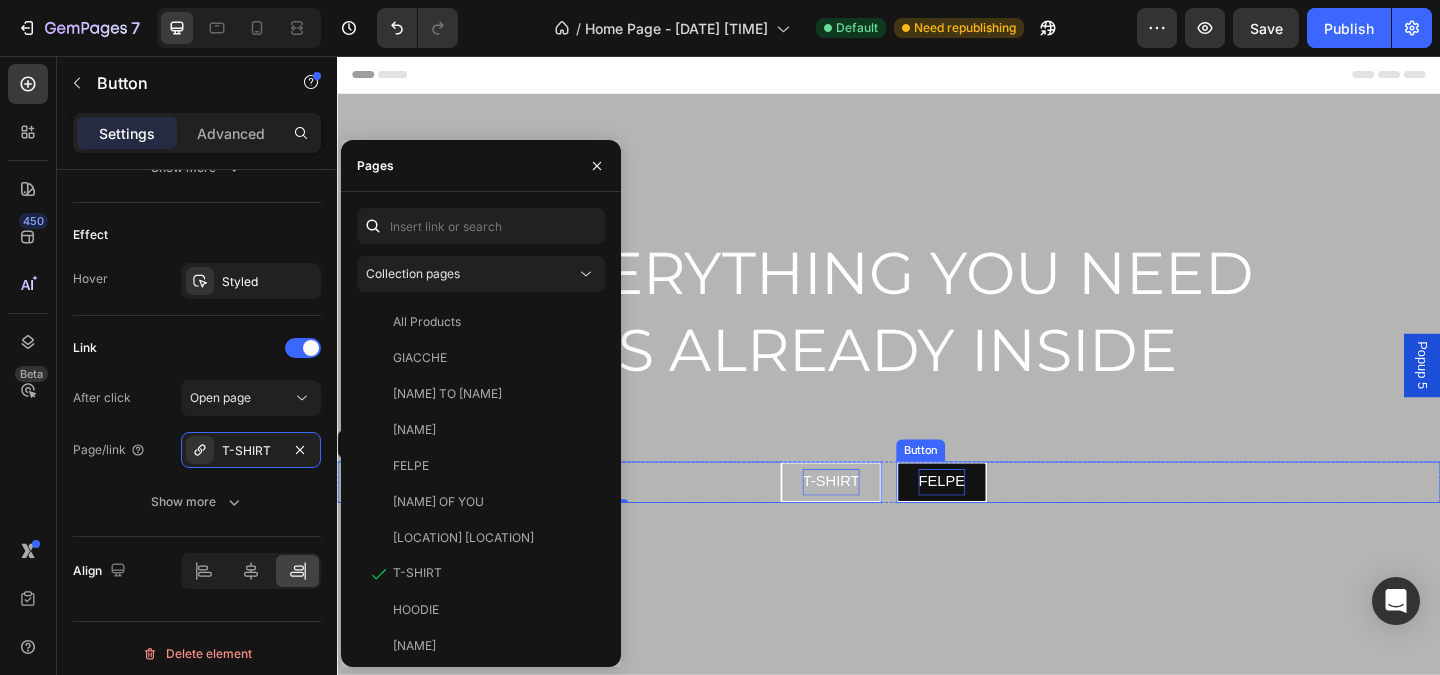 click on "FELPE" at bounding box center [994, 519] 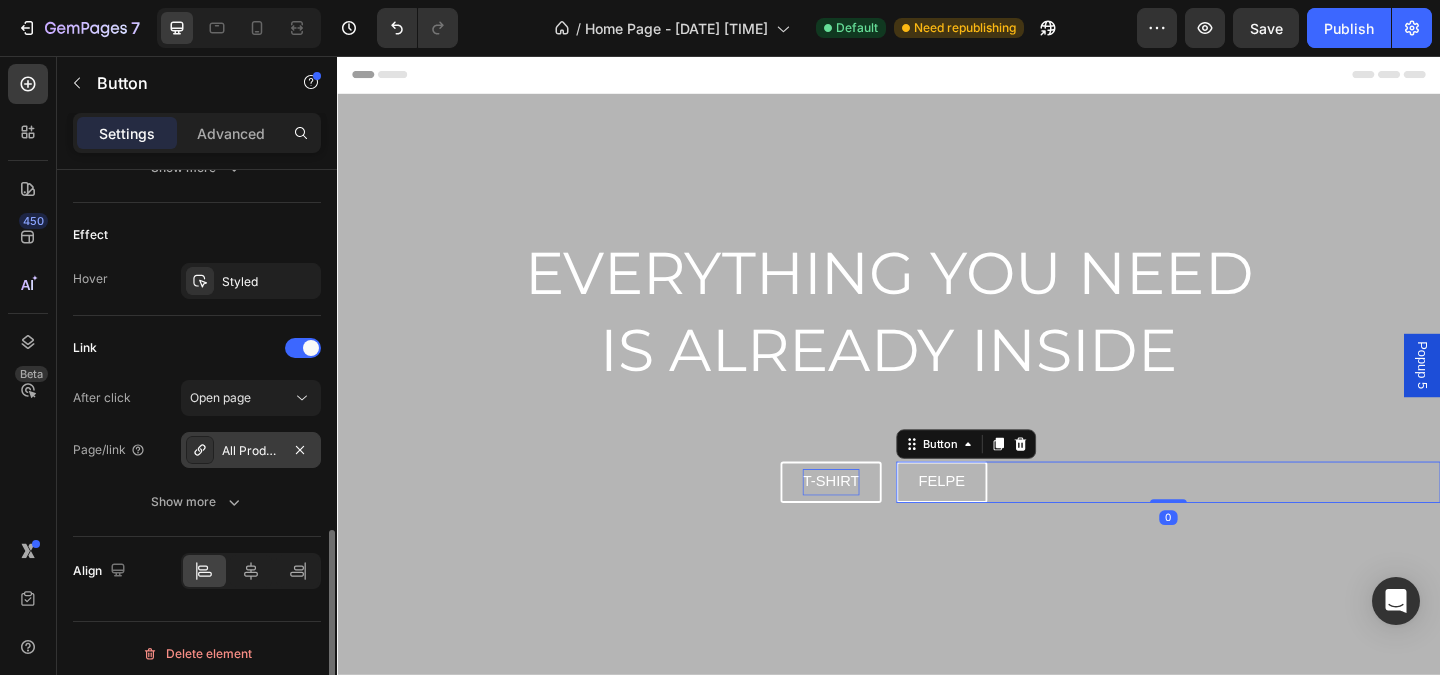 click on "All Products" at bounding box center (251, 451) 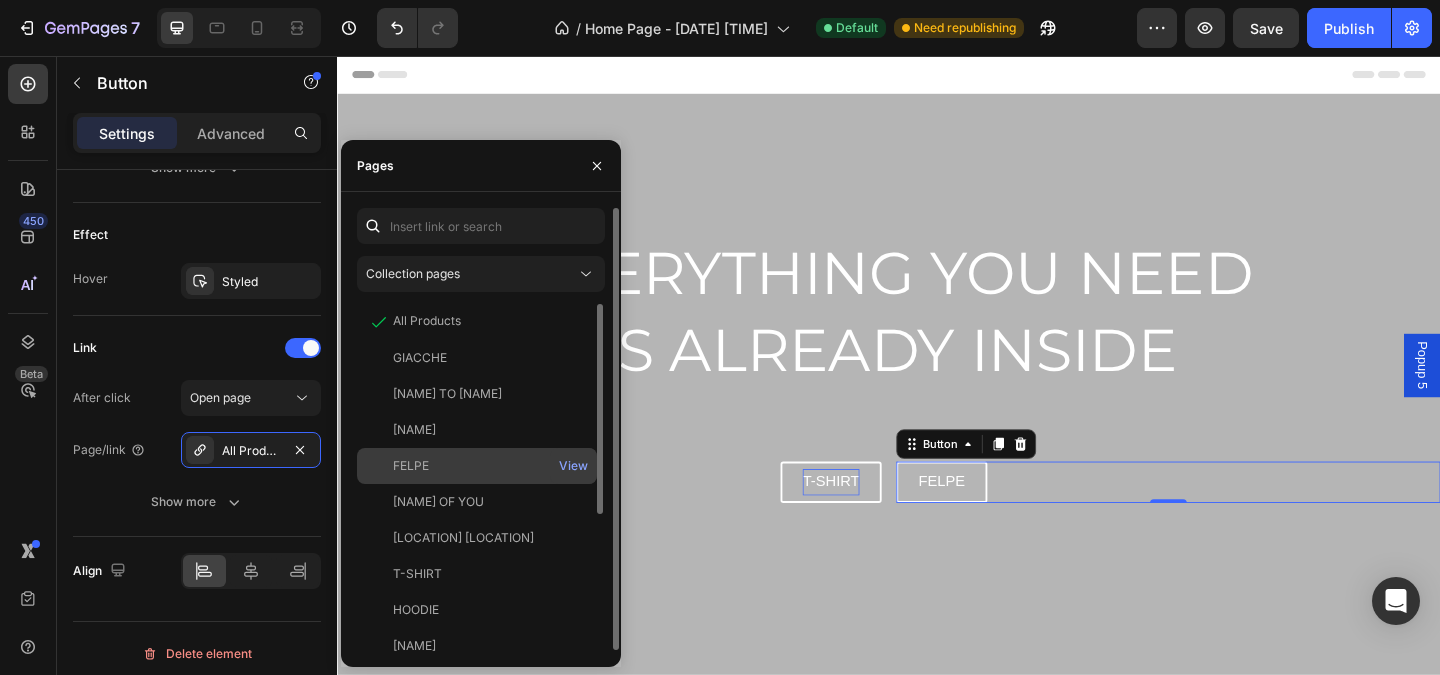 click on "FELPE" at bounding box center [477, 466] 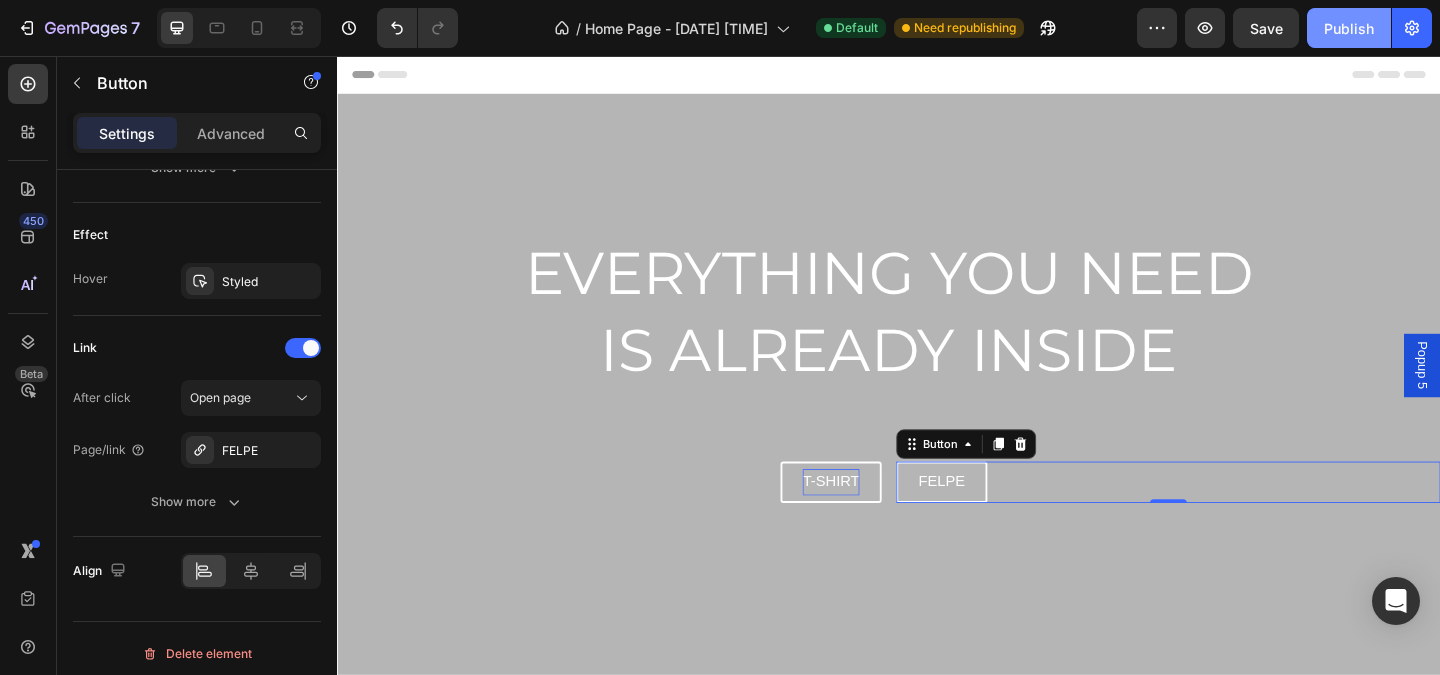 click on "Publish" at bounding box center (1349, 28) 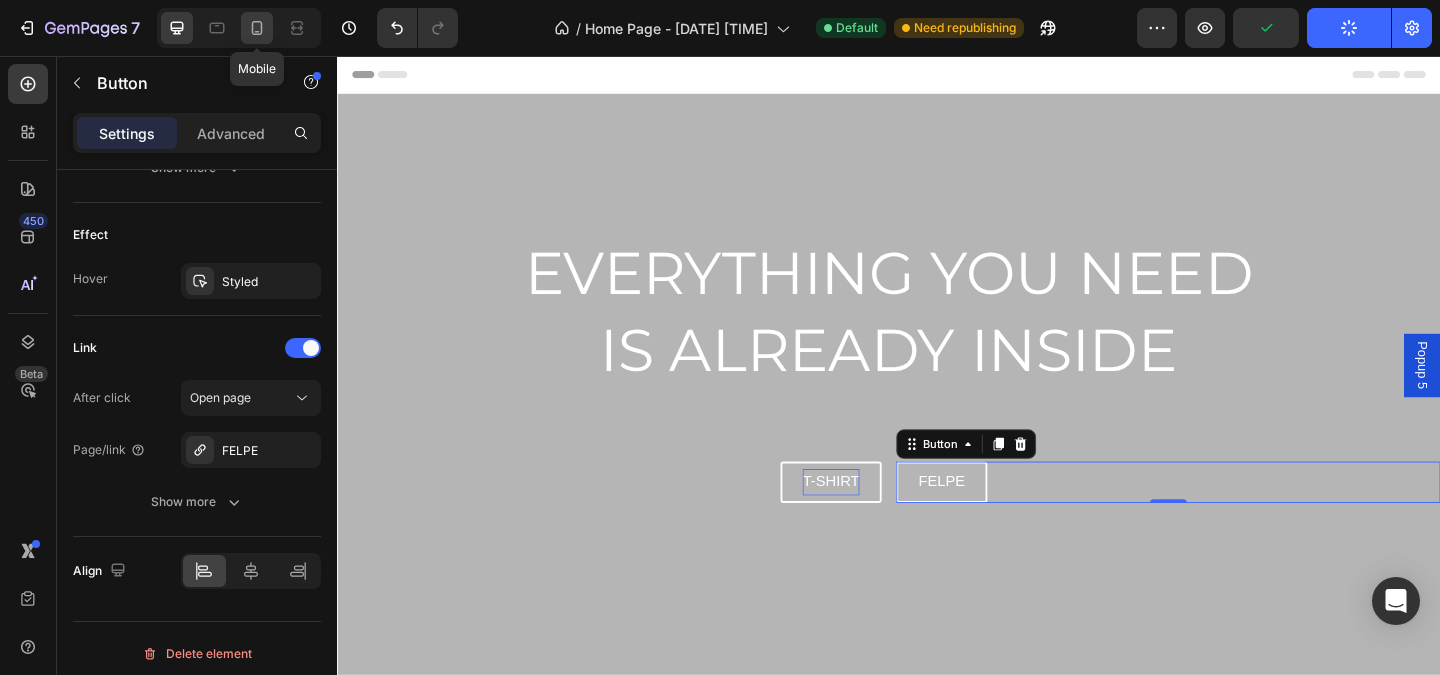 click 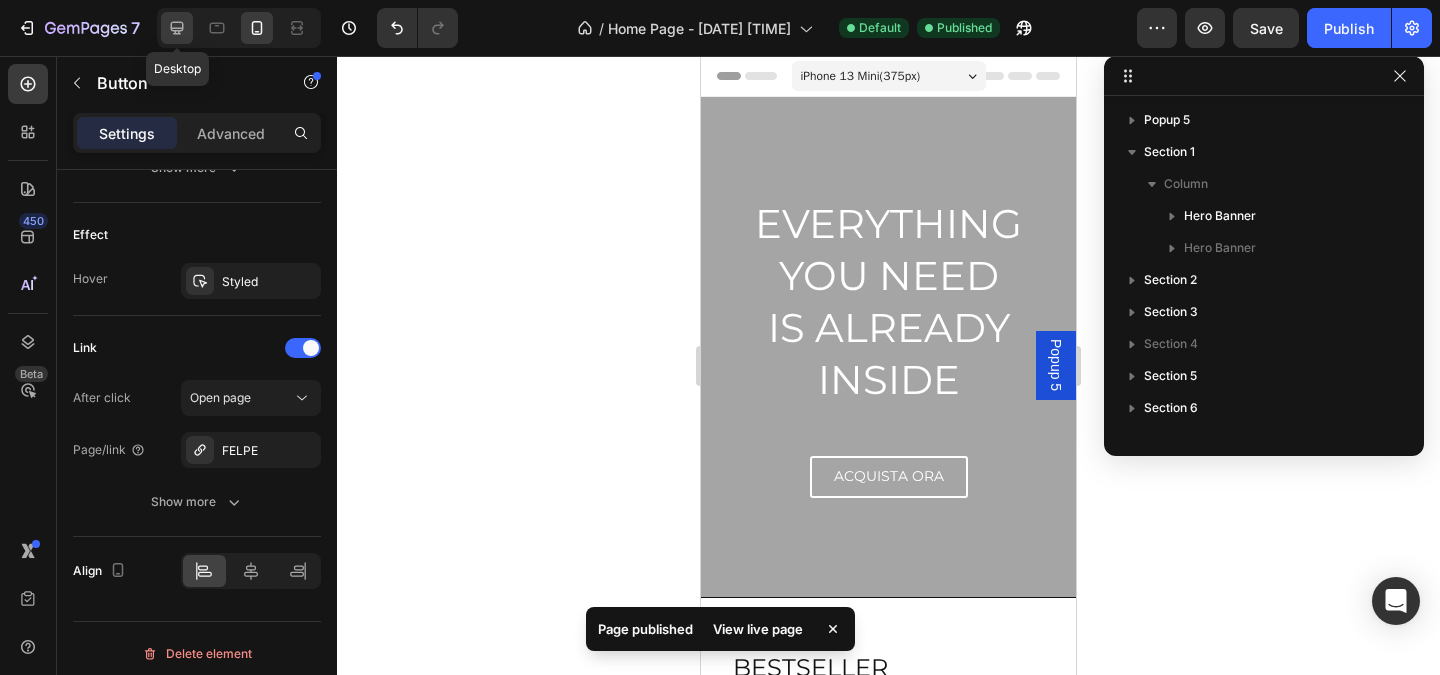 click 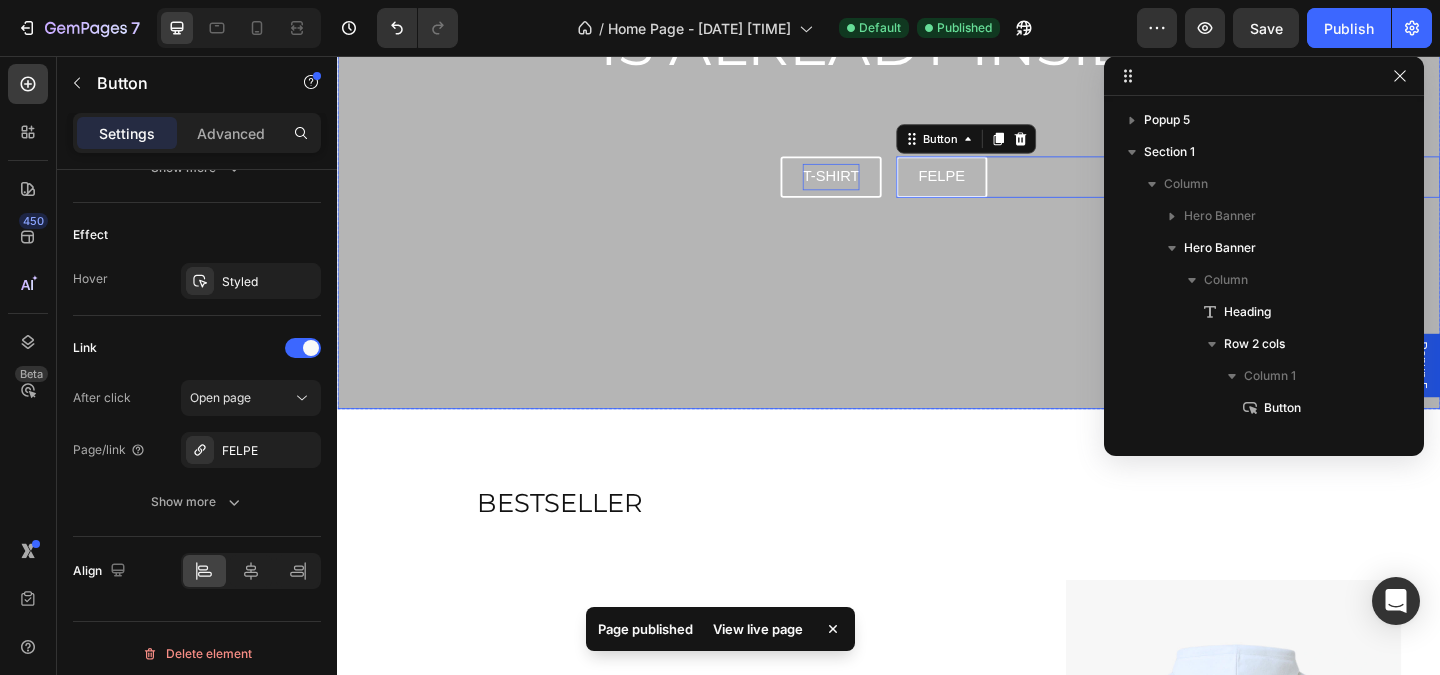scroll, scrollTop: 325, scrollLeft: 0, axis: vertical 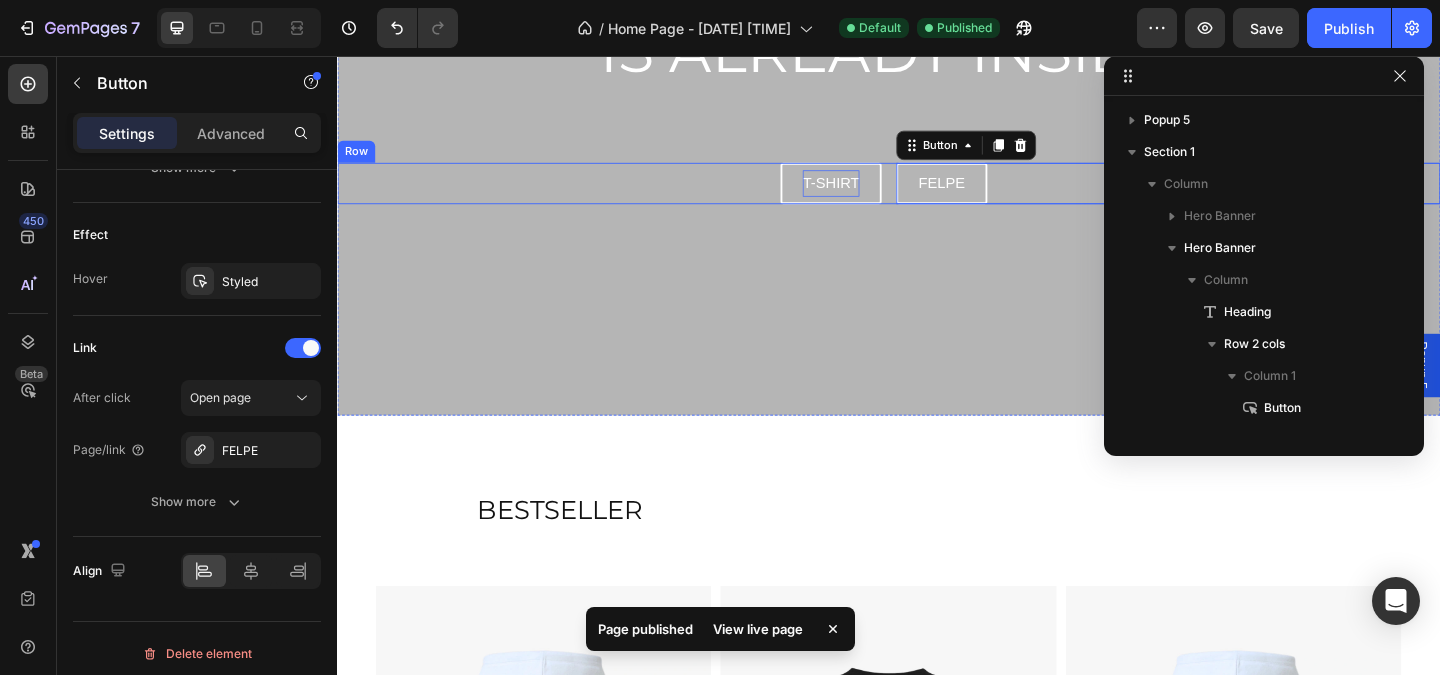 click on "T-SHIRT Button [NAME] Button 0 Row" at bounding box center [937, 194] 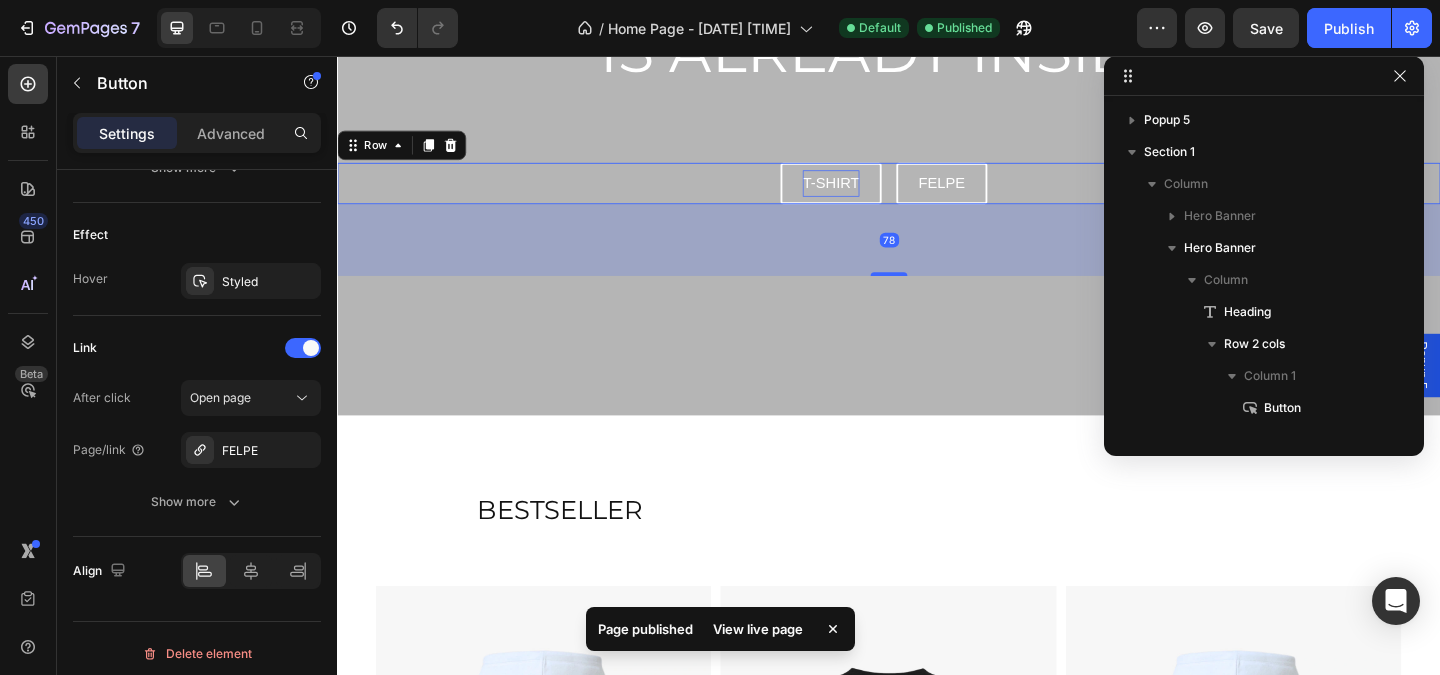 scroll, scrollTop: 0, scrollLeft: 0, axis: both 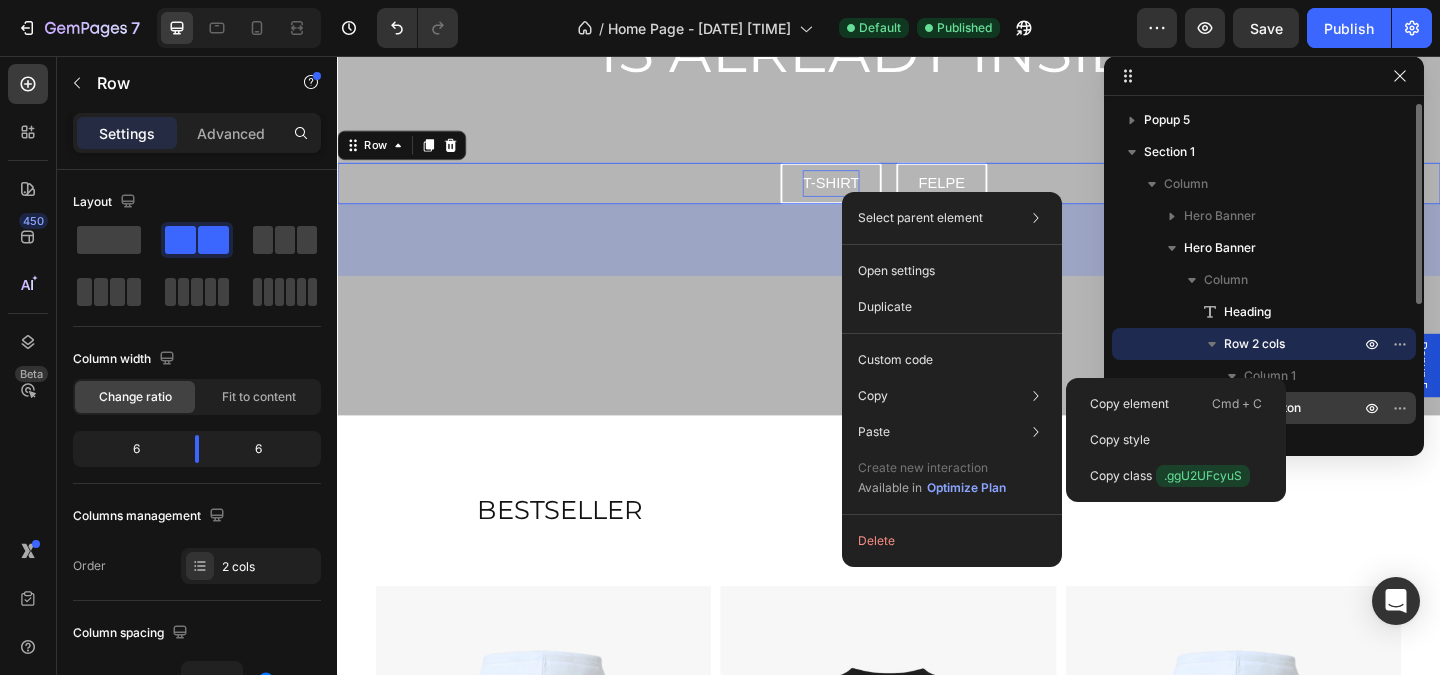 click on "Copy element" at bounding box center (1129, 404) 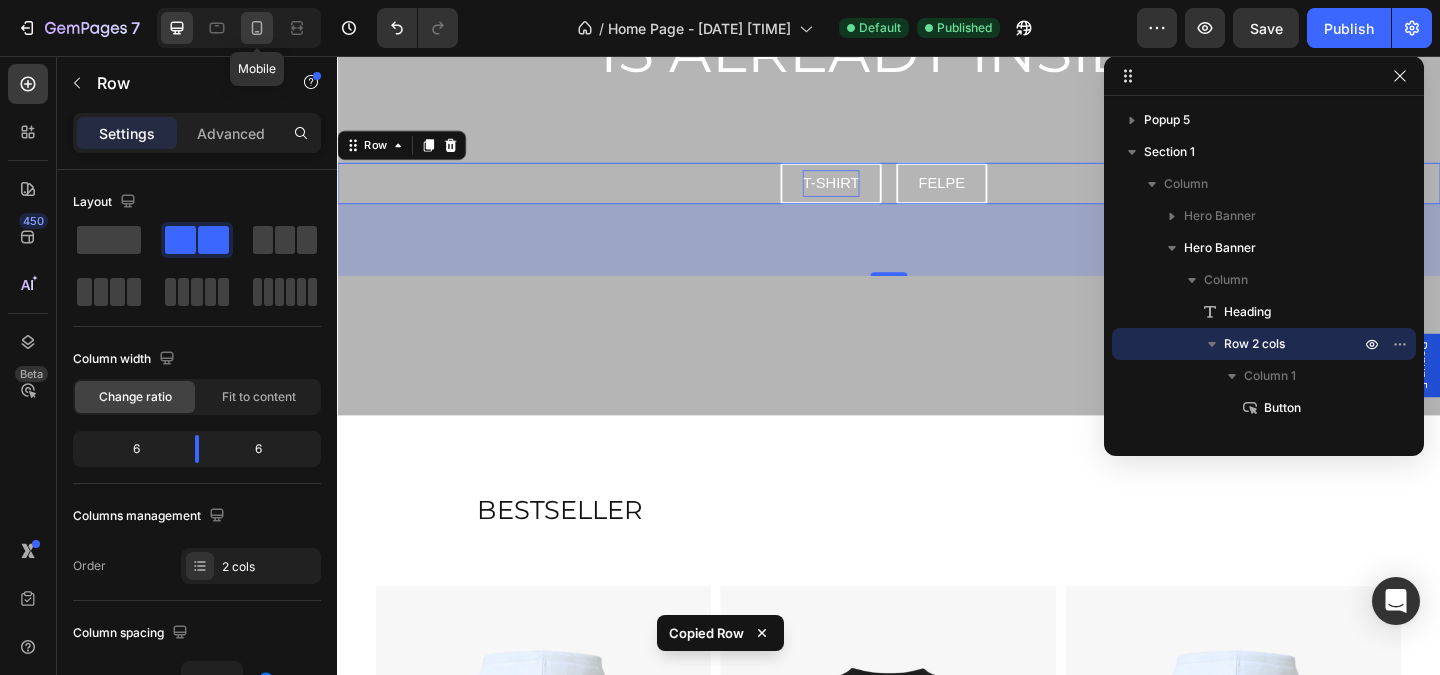 click 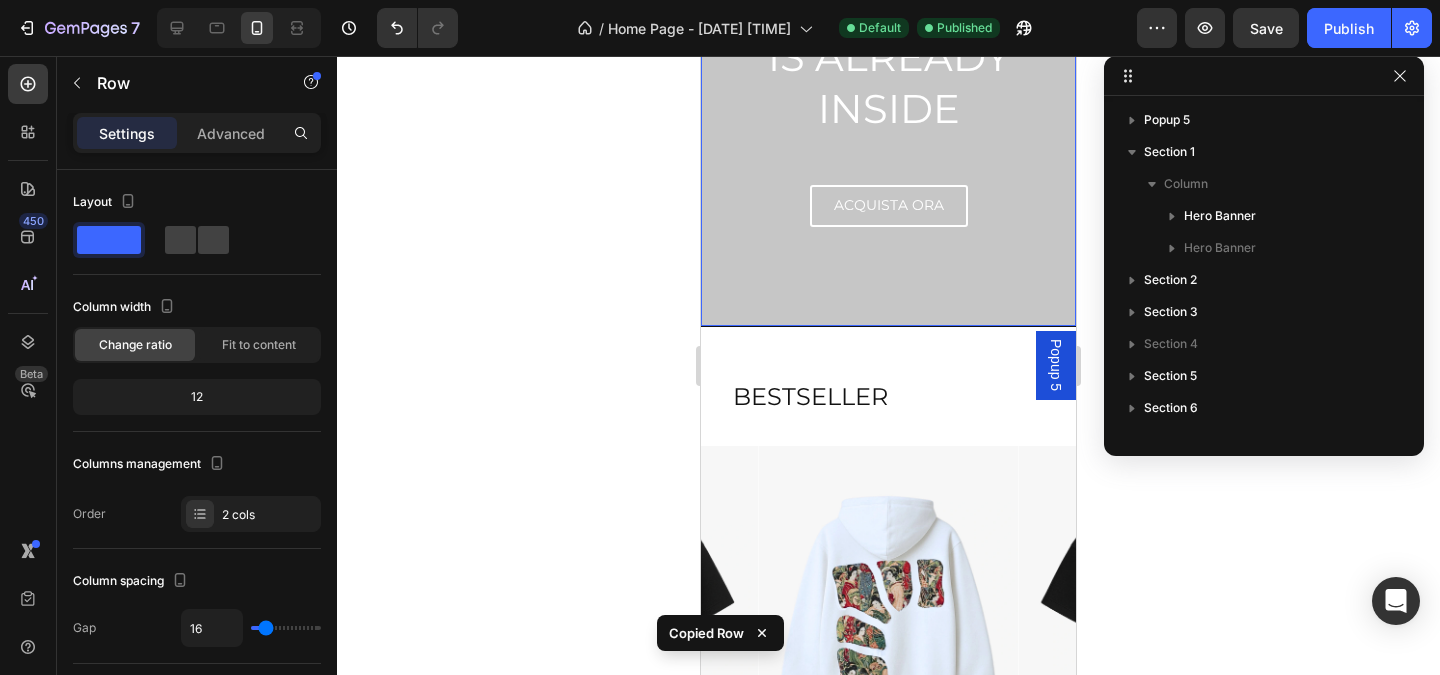 scroll, scrollTop: 255, scrollLeft: 0, axis: vertical 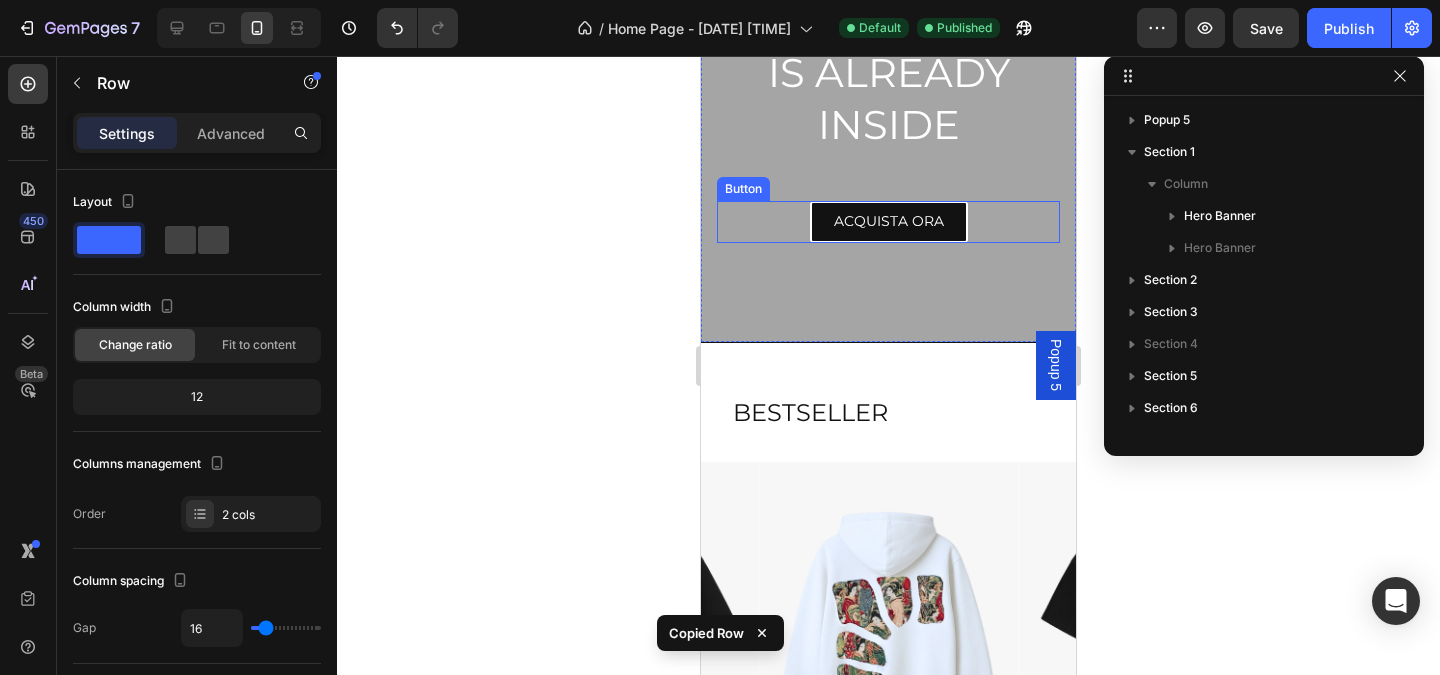 click on "ACQUISTA ORA" at bounding box center [889, 221] 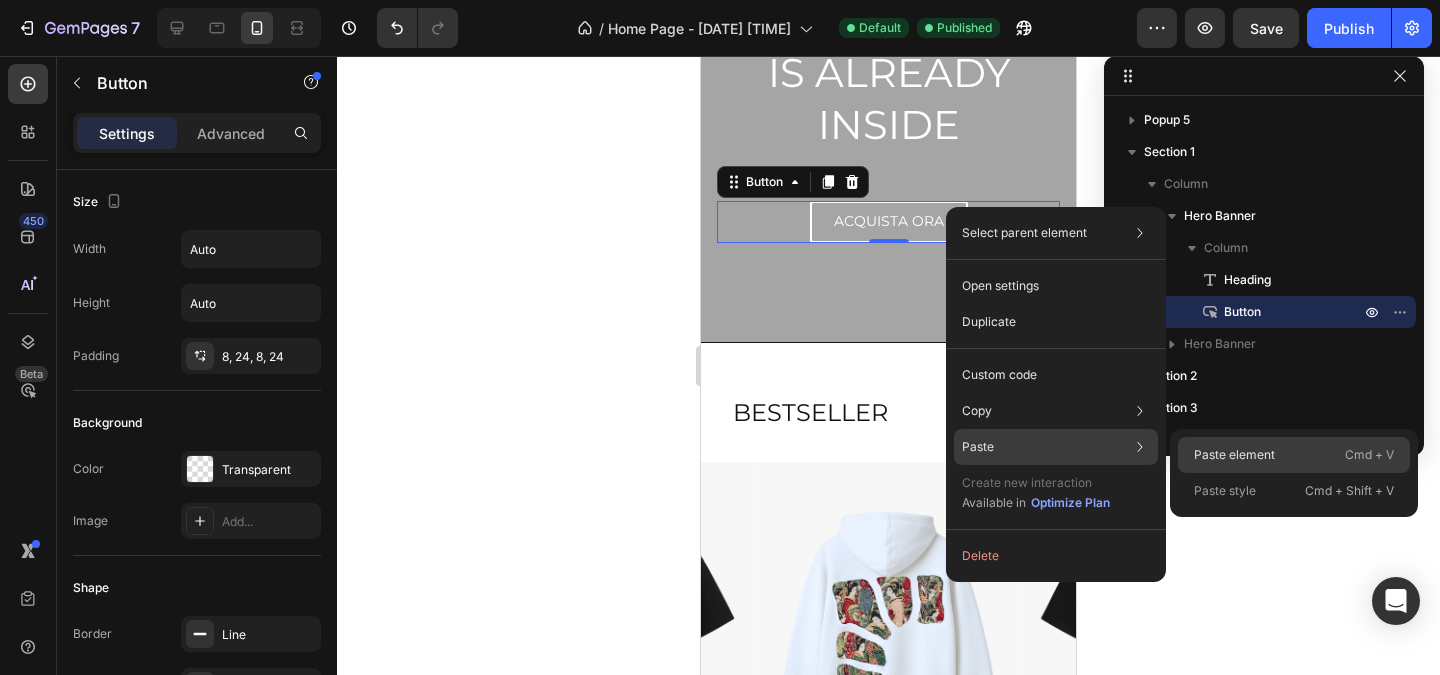 click on "Paste element  Cmd + V" 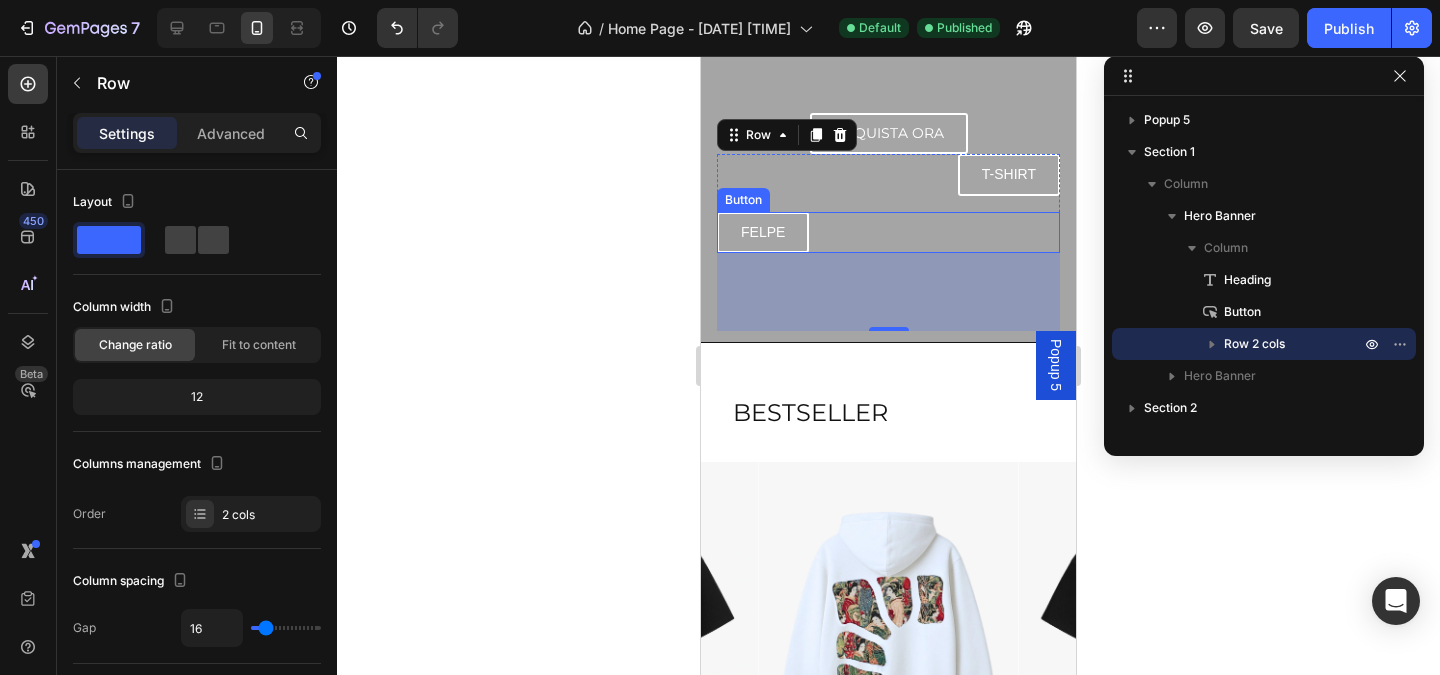 click on "[NAME] Button" at bounding box center [888, 232] 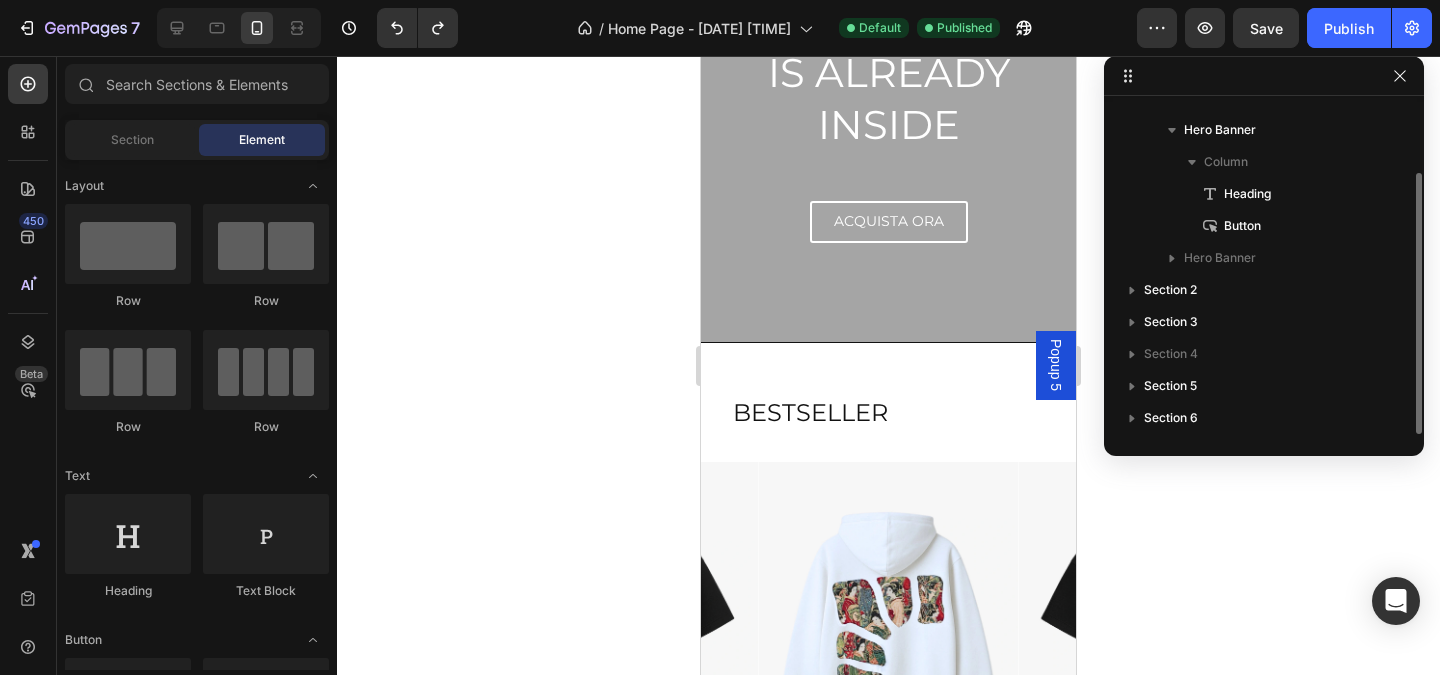 scroll, scrollTop: 86, scrollLeft: 0, axis: vertical 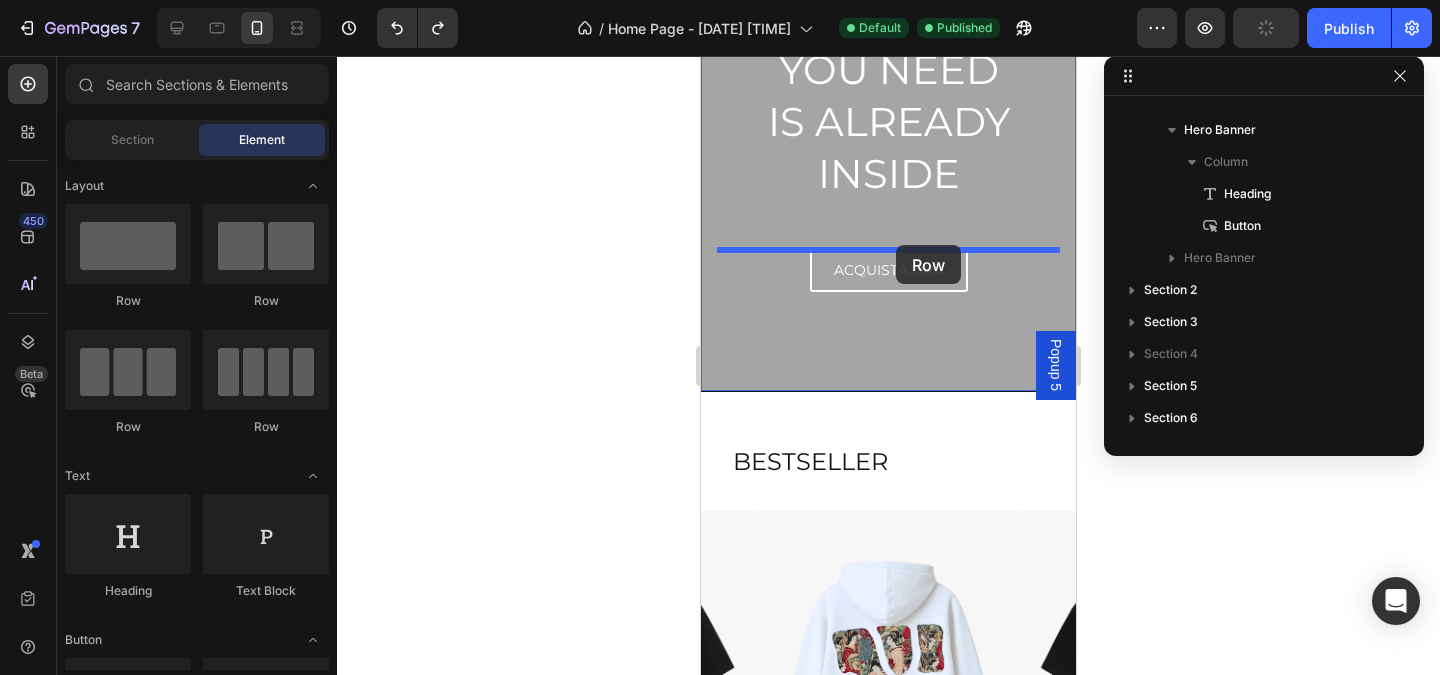 drag, startPoint x: 978, startPoint y: 319, endPoint x: 896, endPoint y: 245, distance: 110.45361 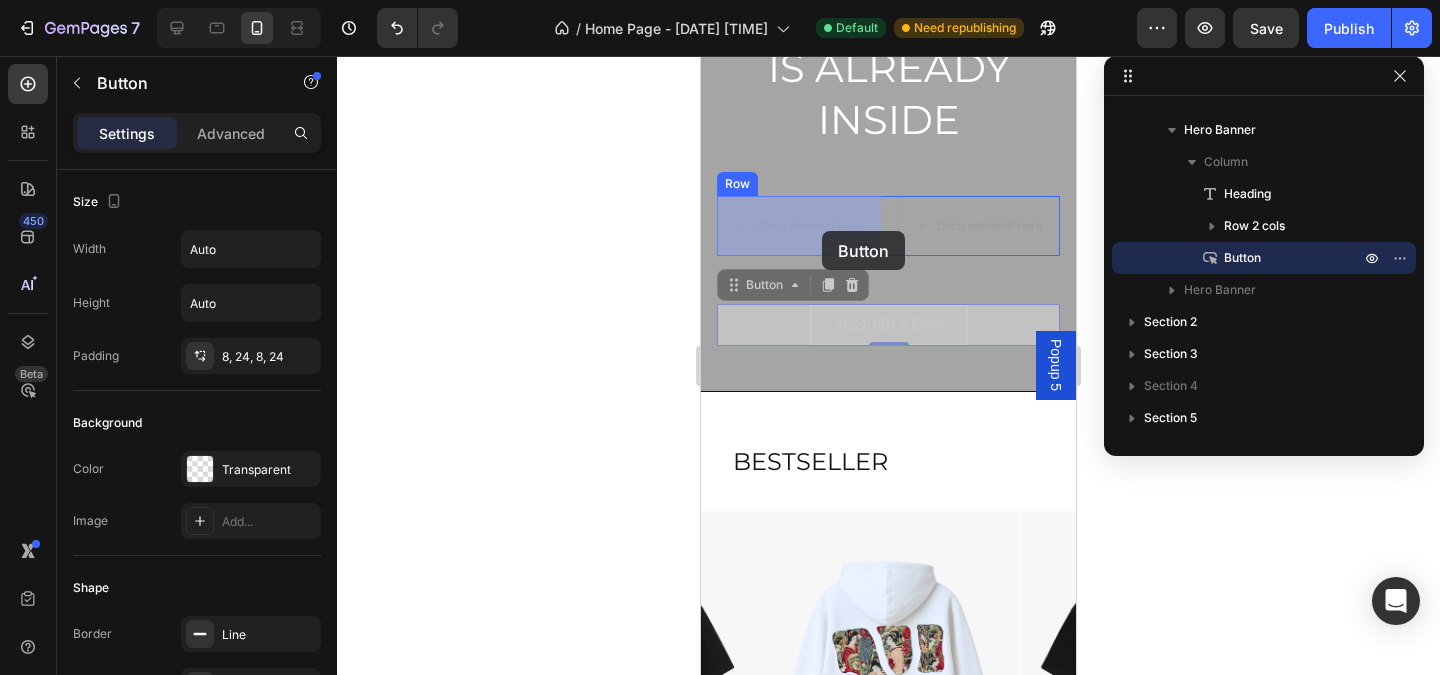 drag, startPoint x: 835, startPoint y: 322, endPoint x: 822, endPoint y: 231, distance: 91.92388 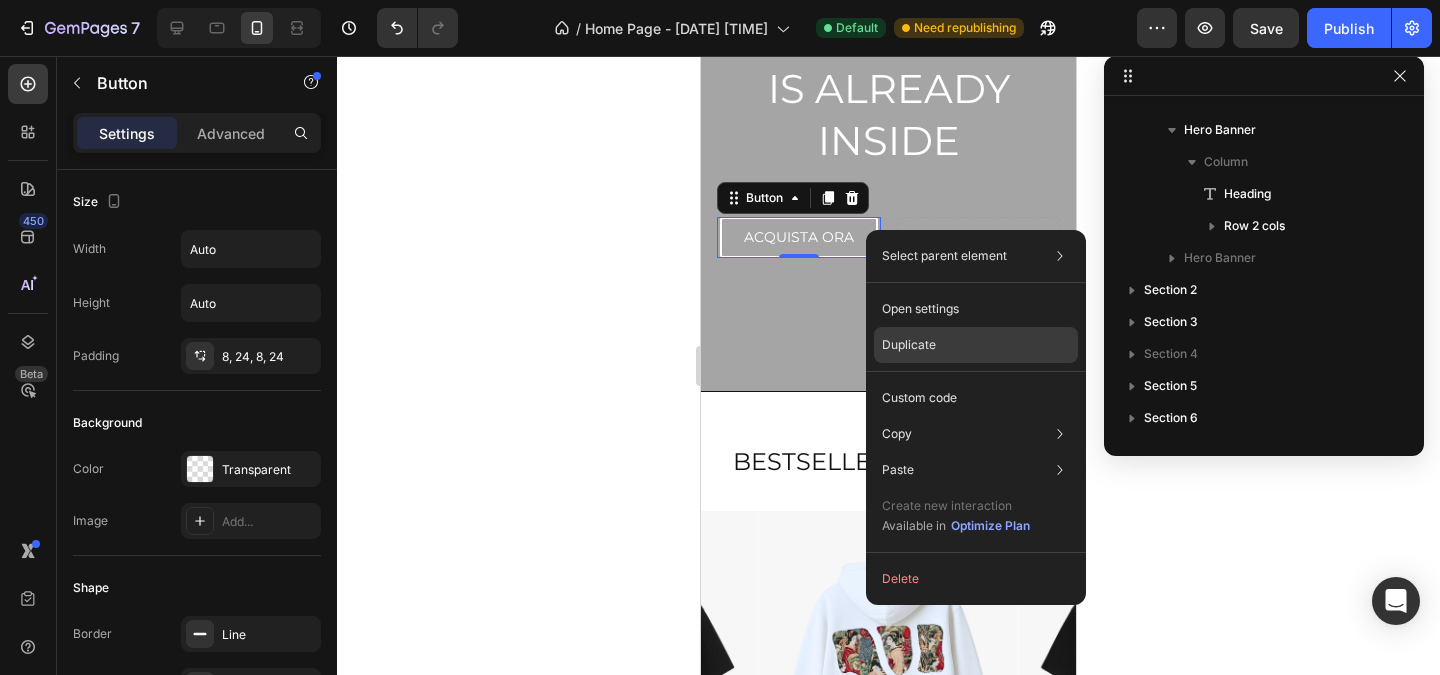click on "Duplicate" 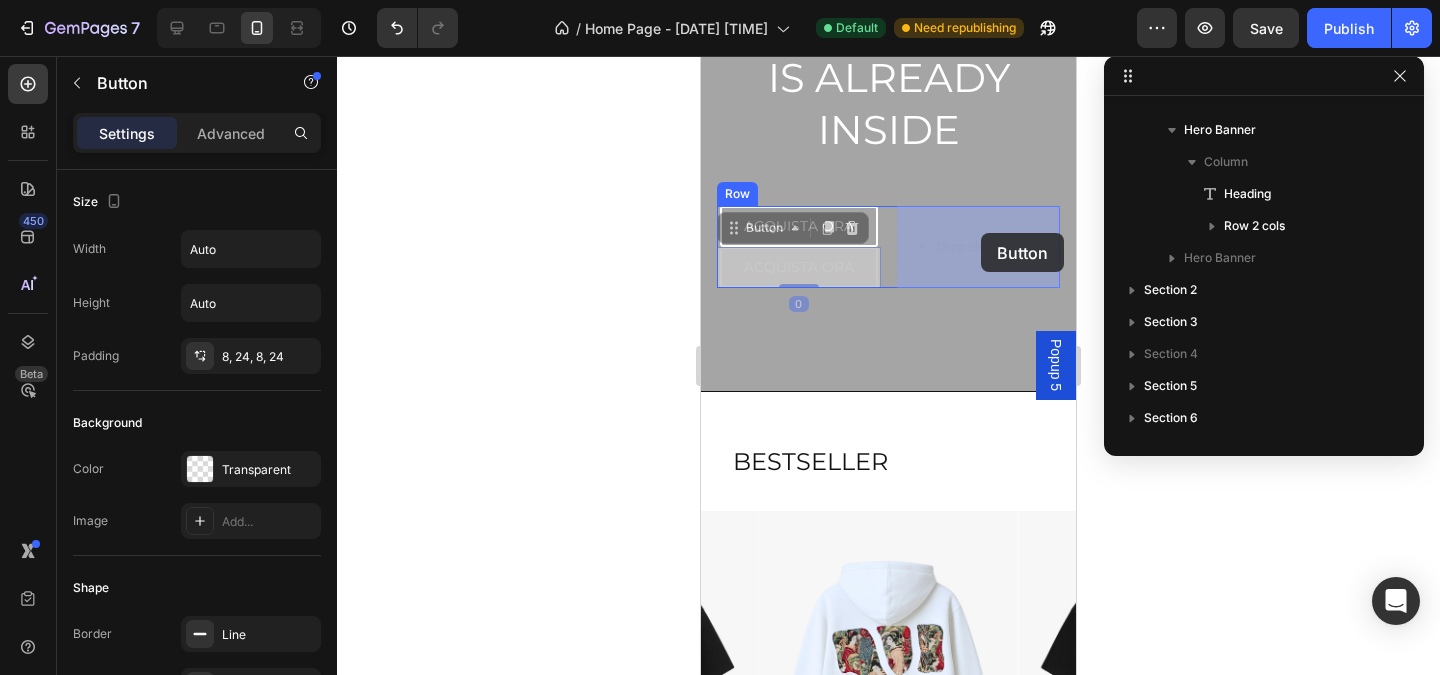 drag, startPoint x: 855, startPoint y: 261, endPoint x: 981, endPoint y: 233, distance: 129.07362 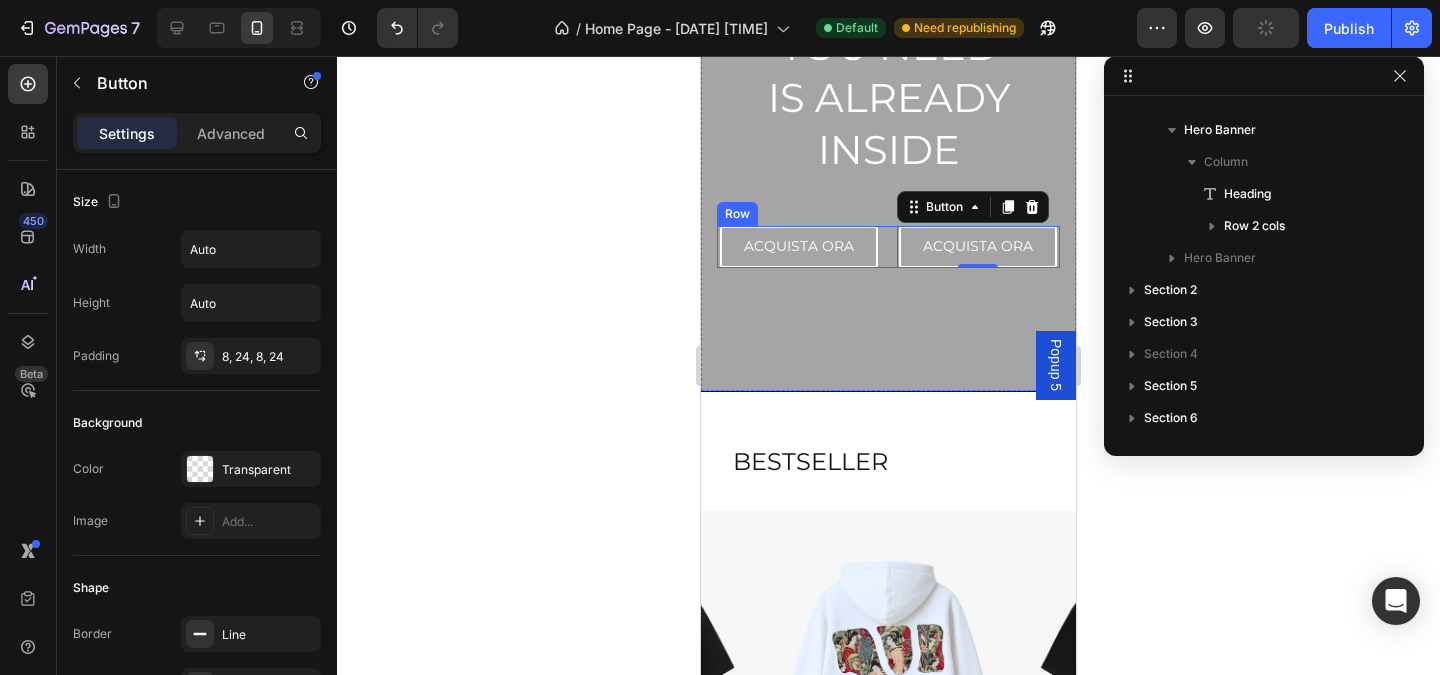click on "ACQUISTA ORA Button ACQUISTA ORA Button 0 Row" at bounding box center [888, 246] 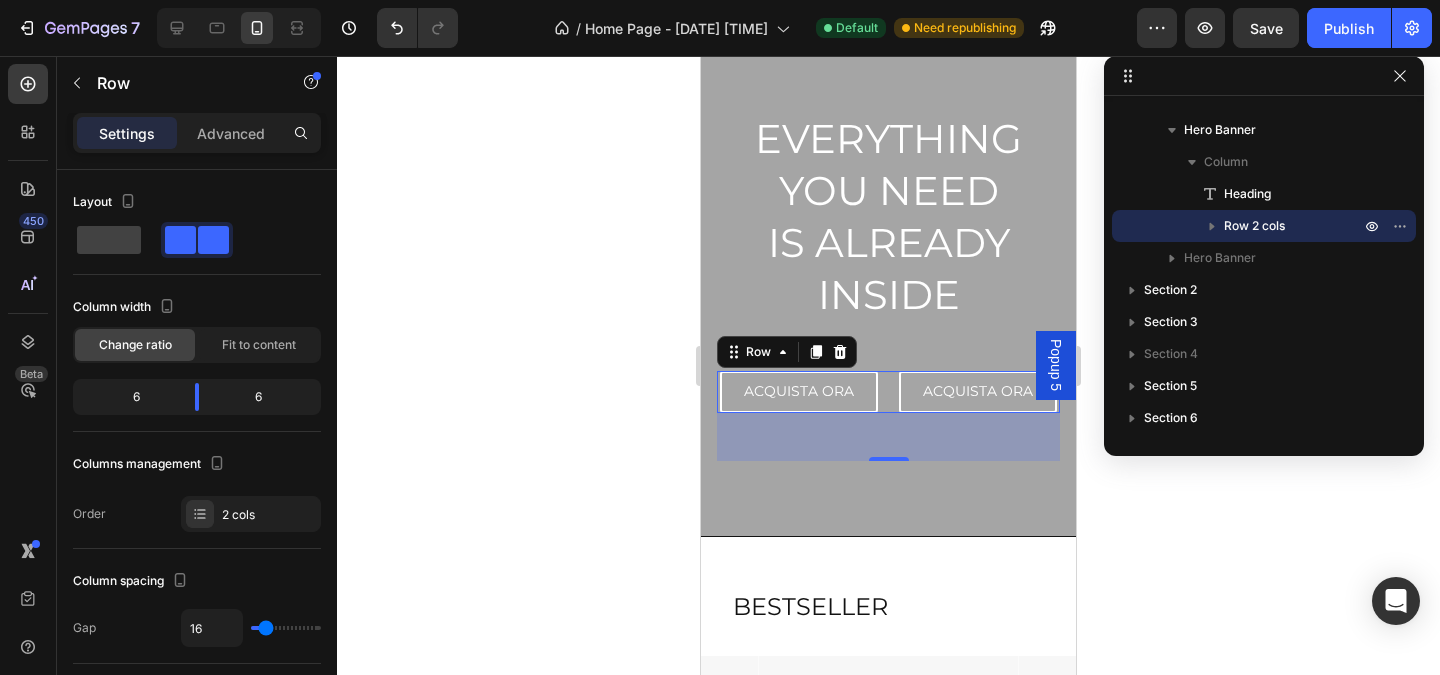 scroll, scrollTop: 0, scrollLeft: 0, axis: both 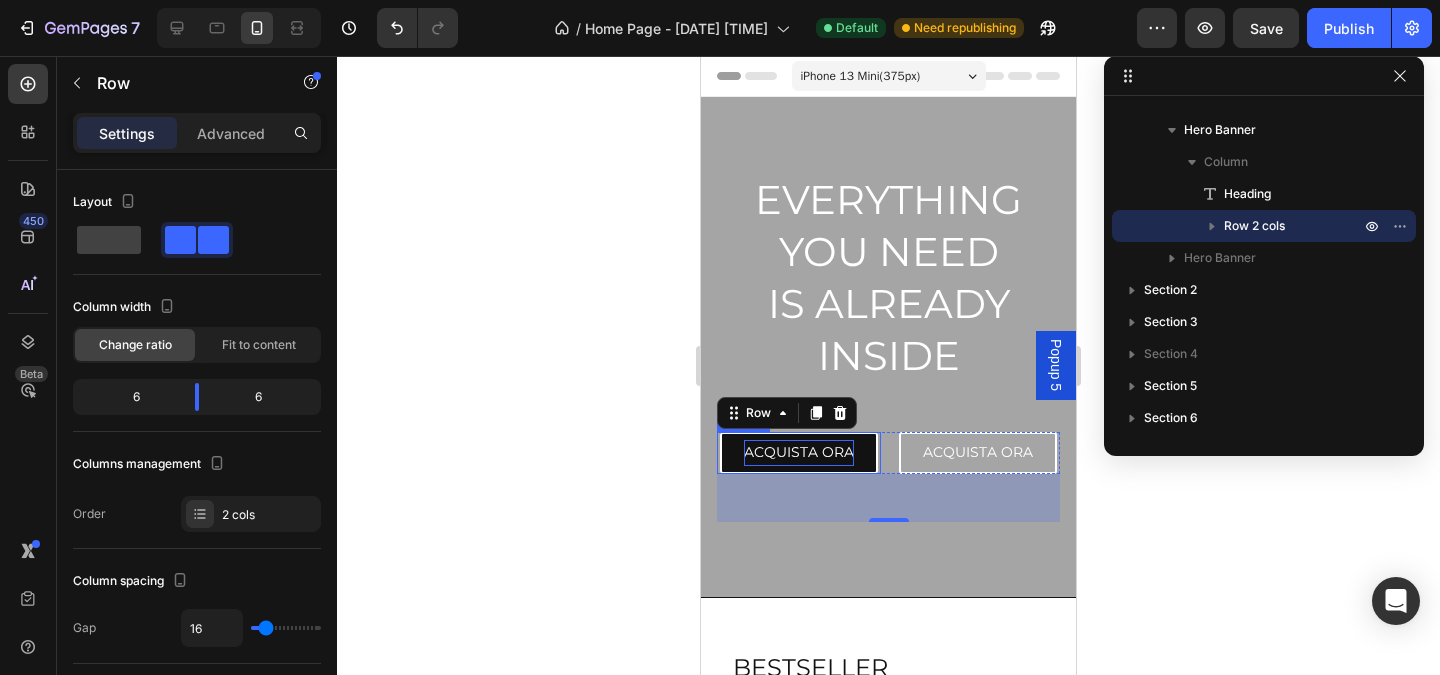 click on "ACQUISTA ORA" at bounding box center (799, 452) 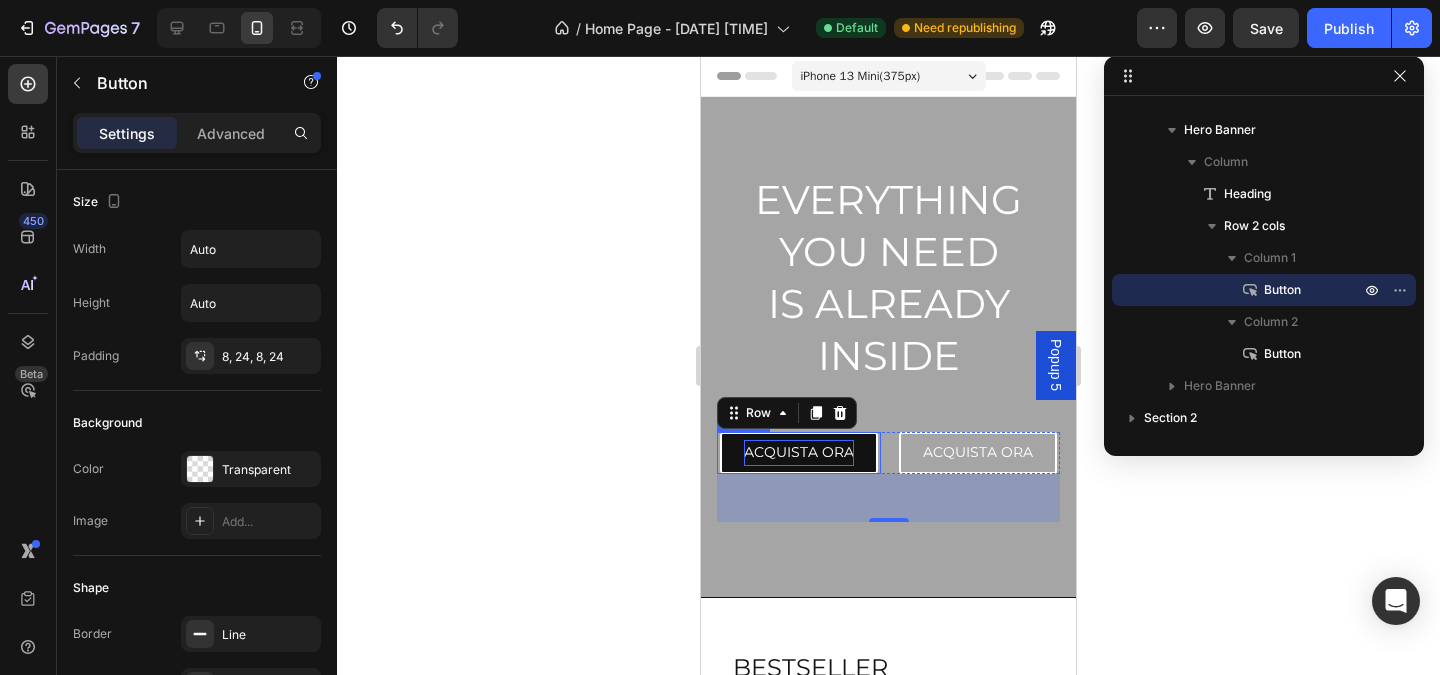 click on "ACQUISTA ORA" at bounding box center (799, 452) 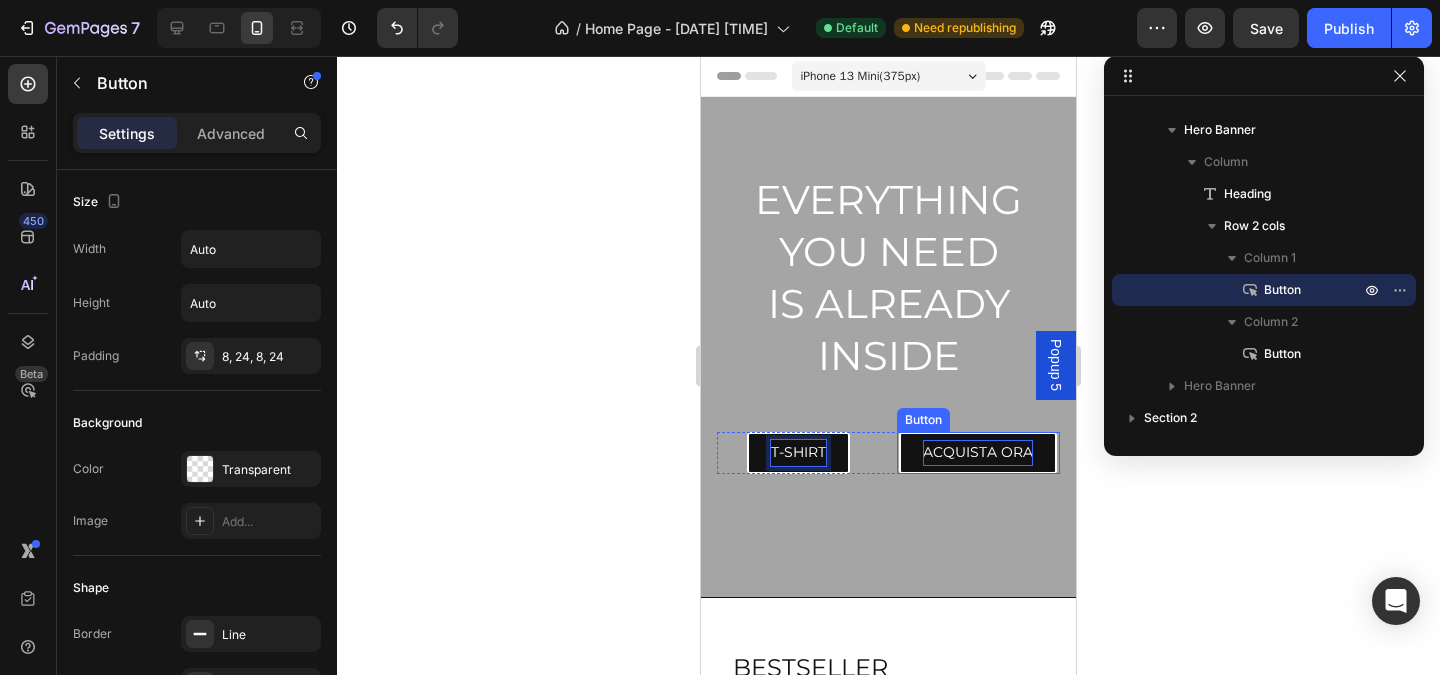 click on "ACQUISTA ORA" at bounding box center (978, 452) 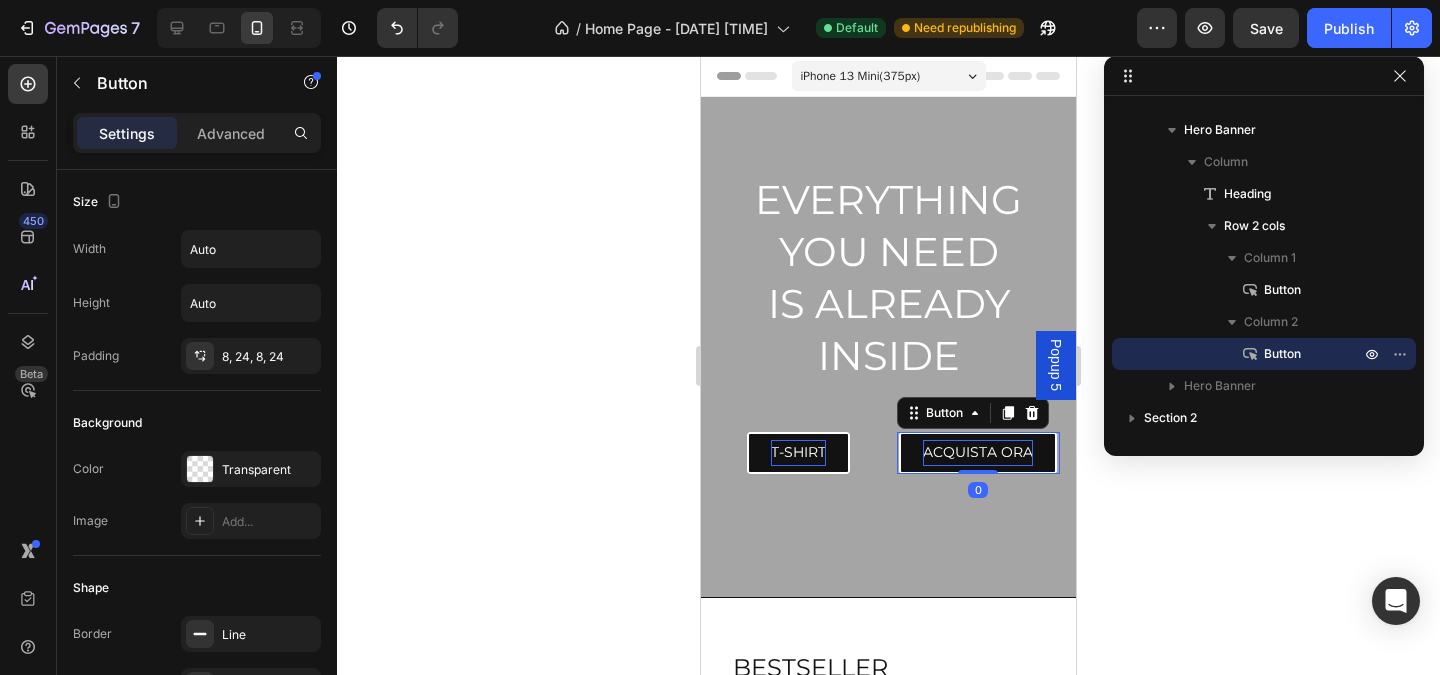 click on "ACQUISTA ORA" at bounding box center [978, 452] 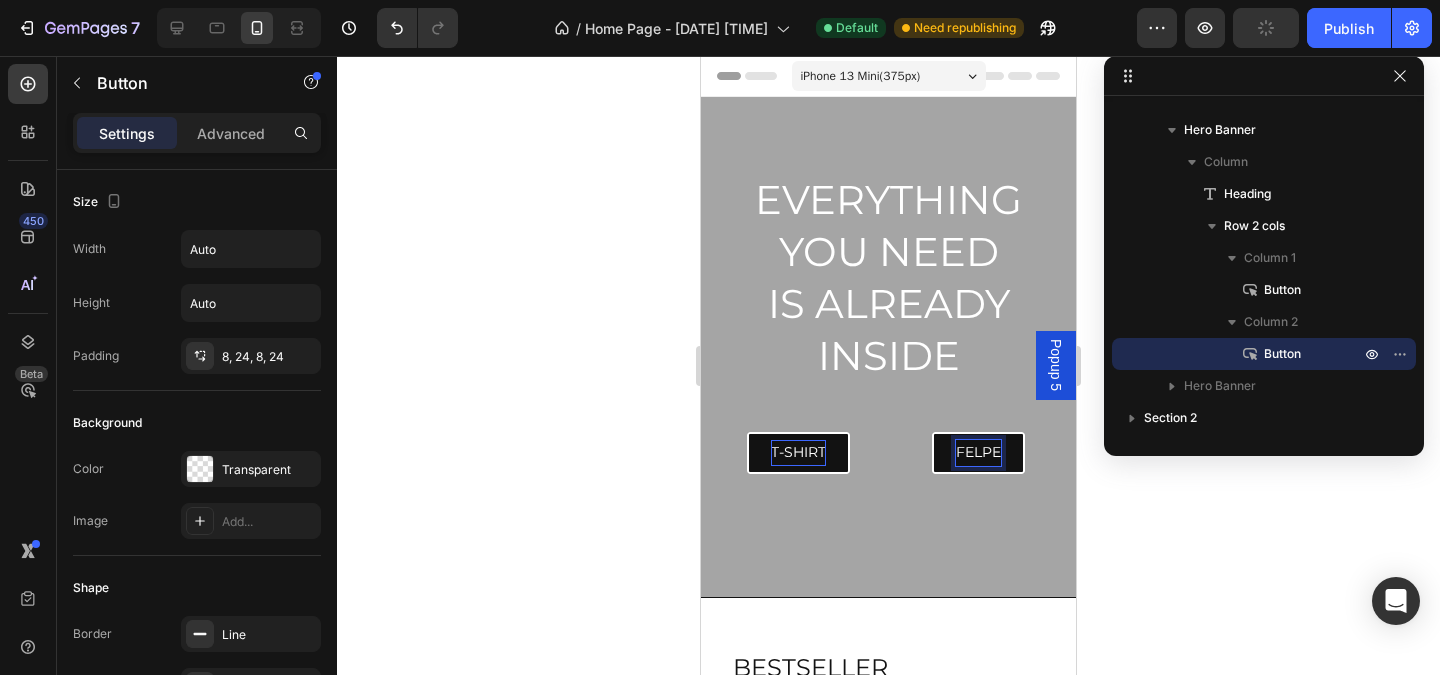 click on "[NAME] Button 0" at bounding box center [979, 452] 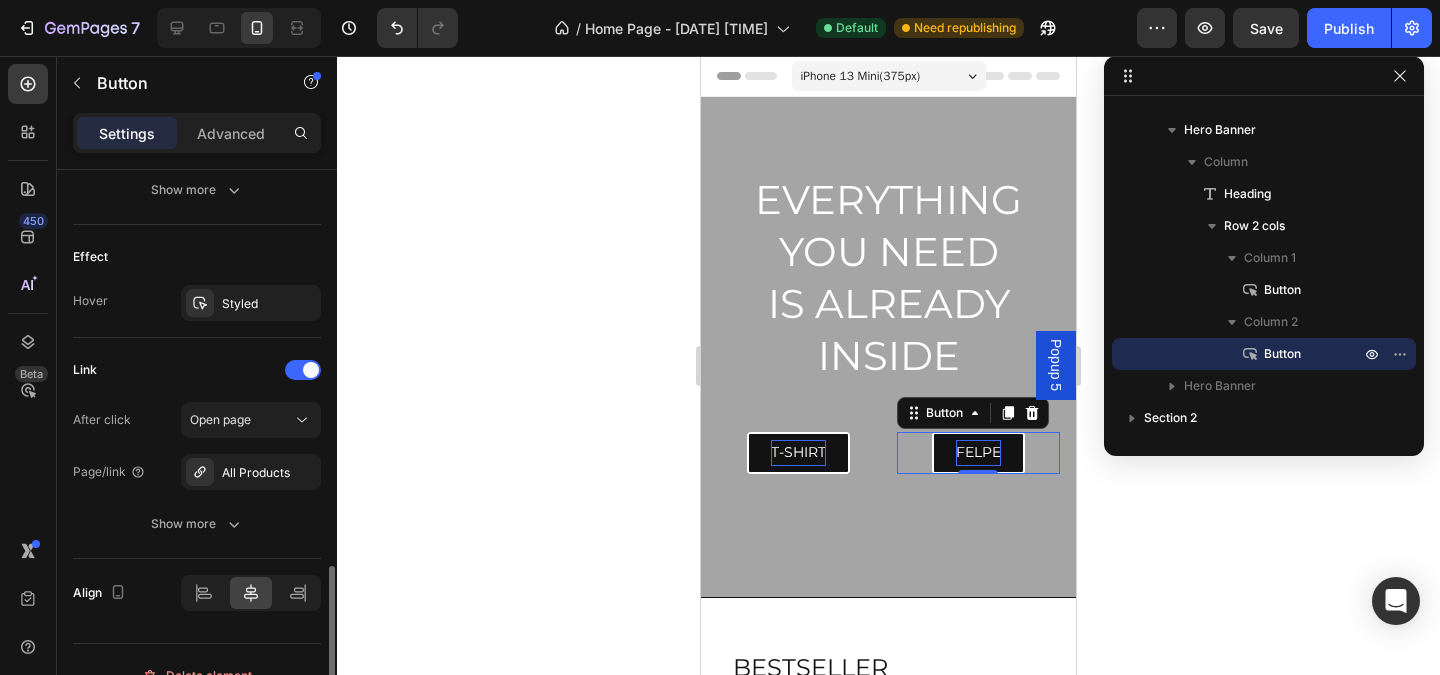 scroll, scrollTop: 1028, scrollLeft: 0, axis: vertical 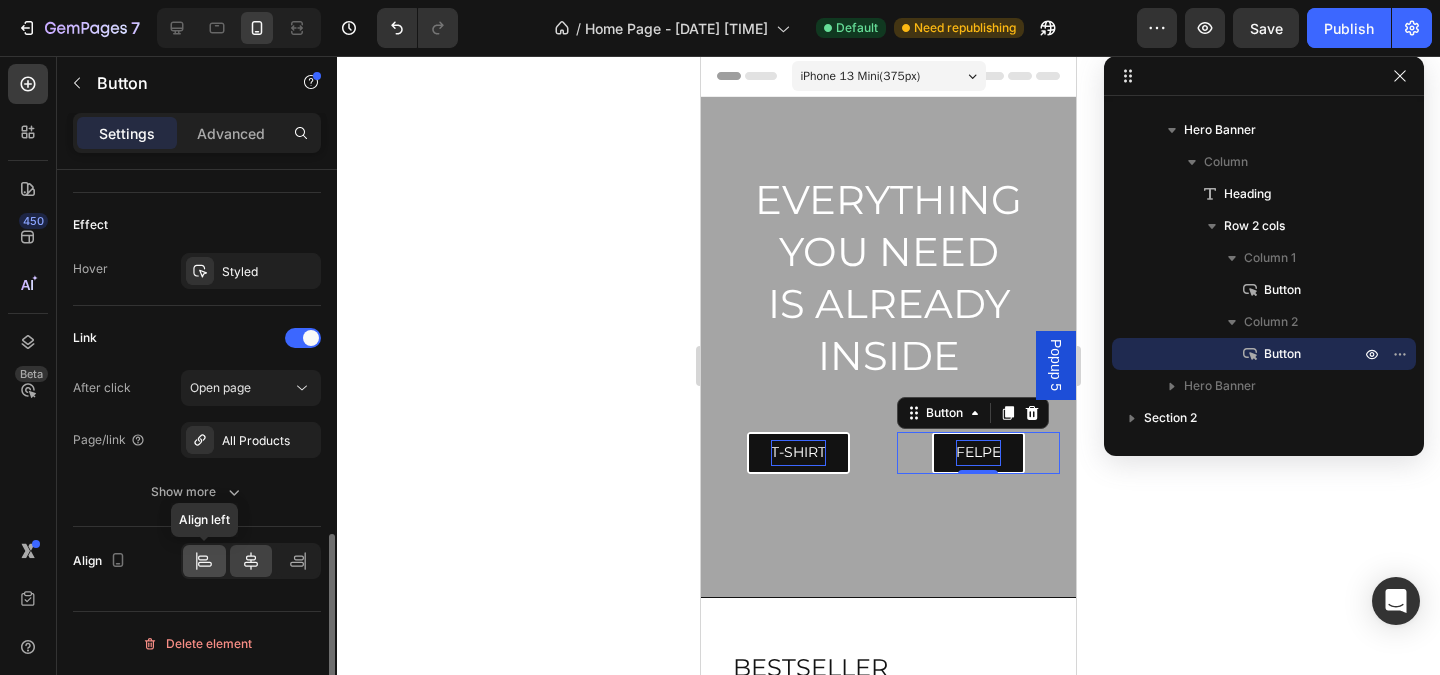 click 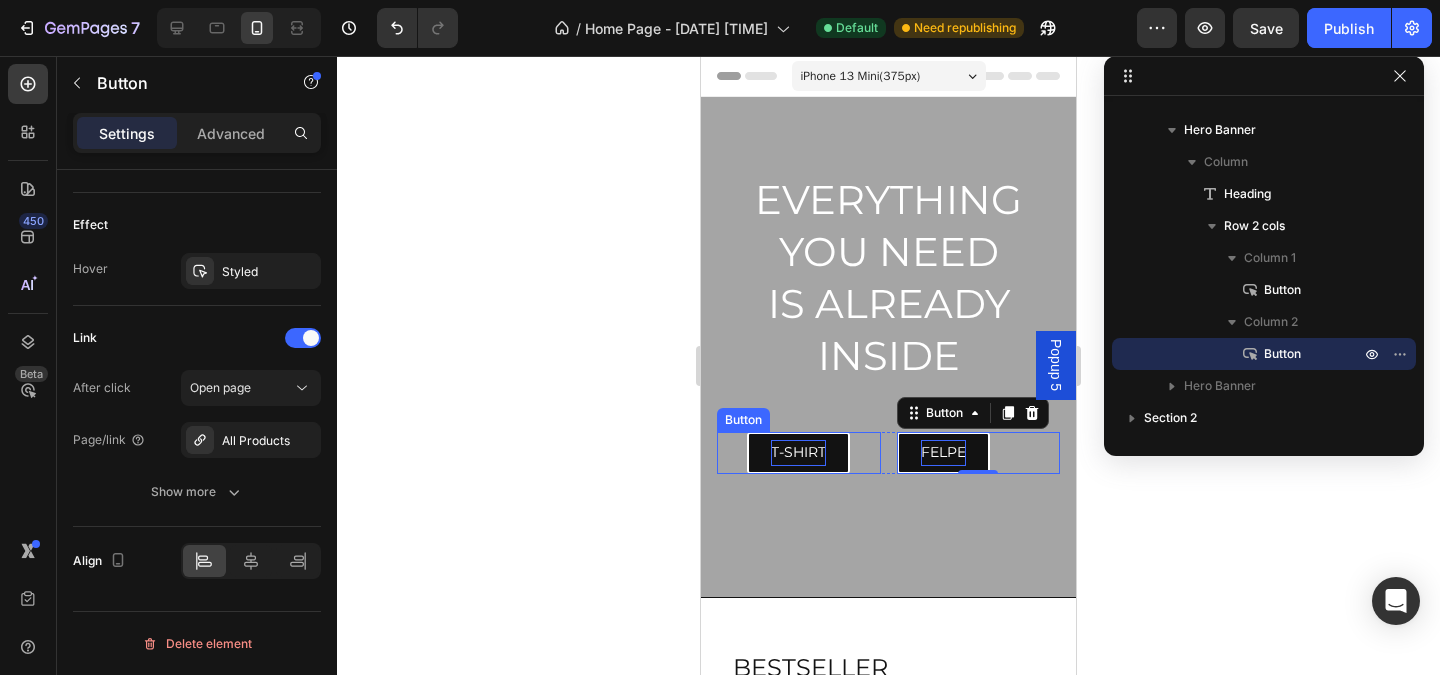 click on "T-SHIRT Button" at bounding box center (799, 452) 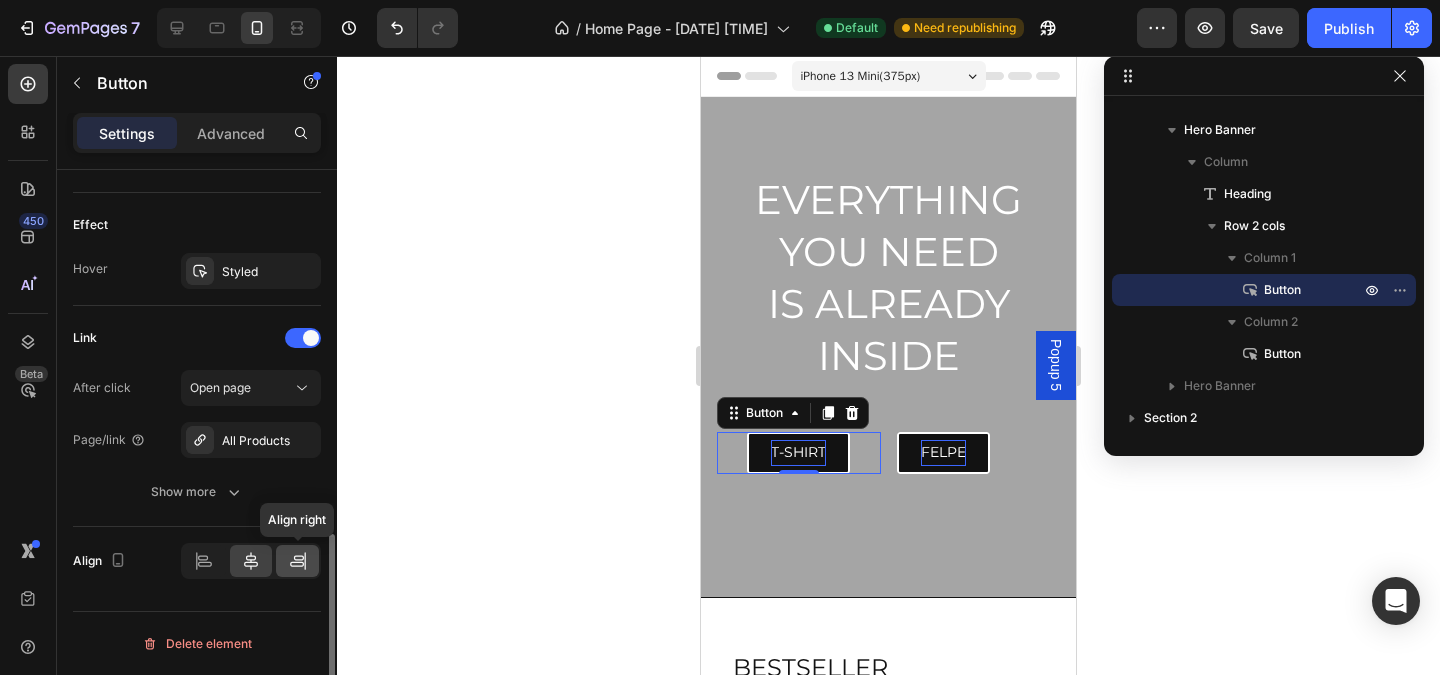 click 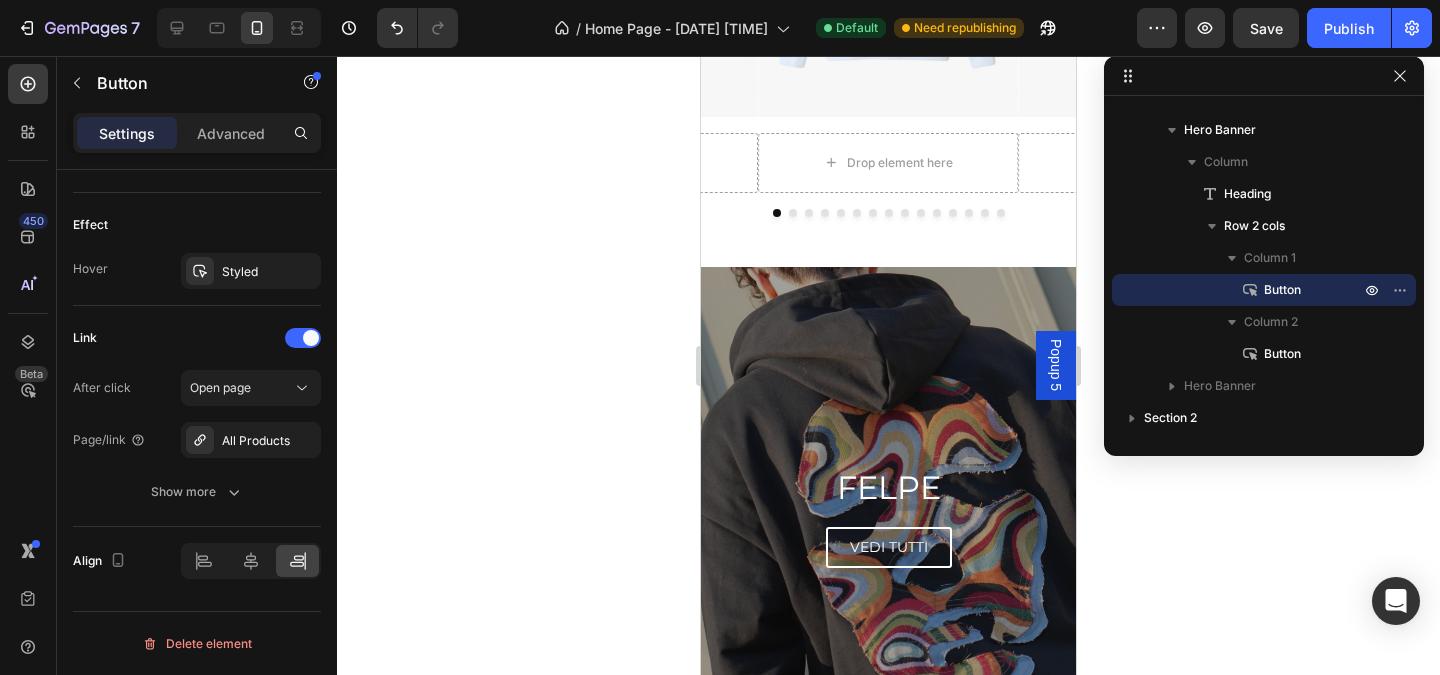 scroll, scrollTop: 939, scrollLeft: 0, axis: vertical 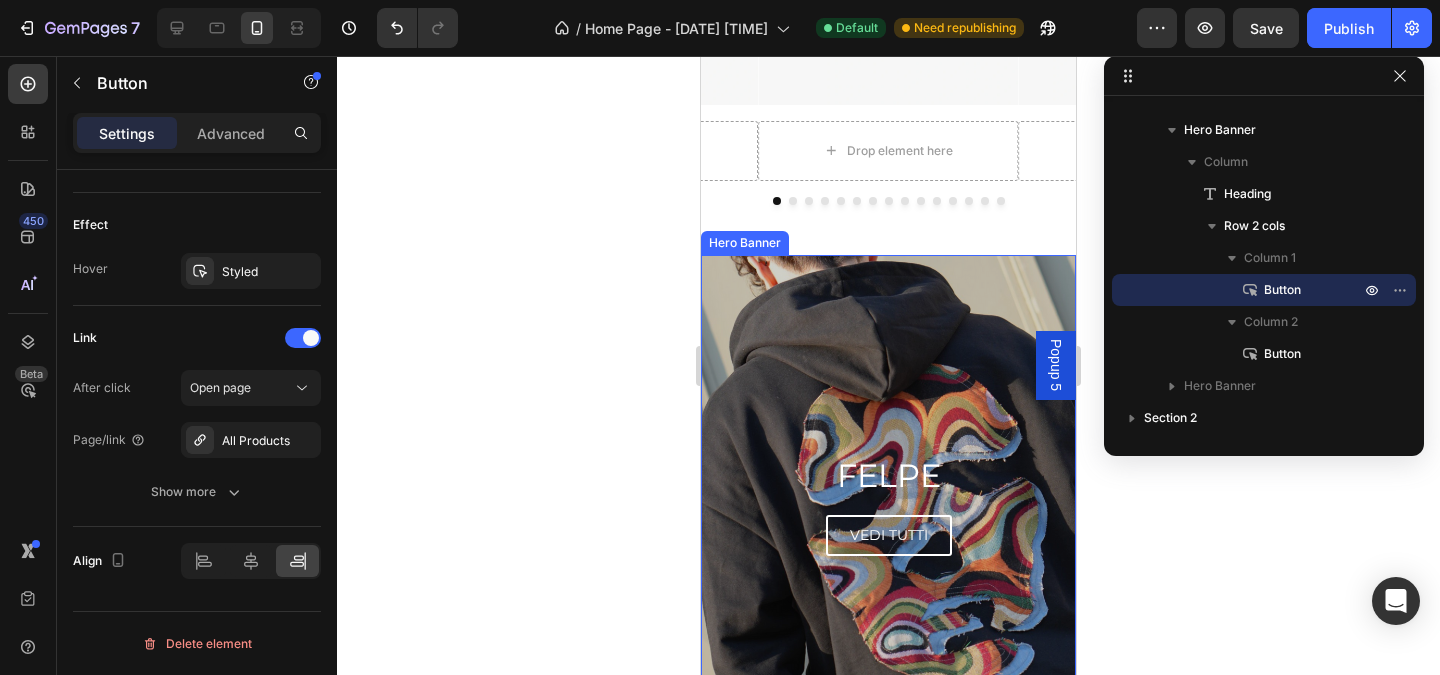 click at bounding box center (888, 505) 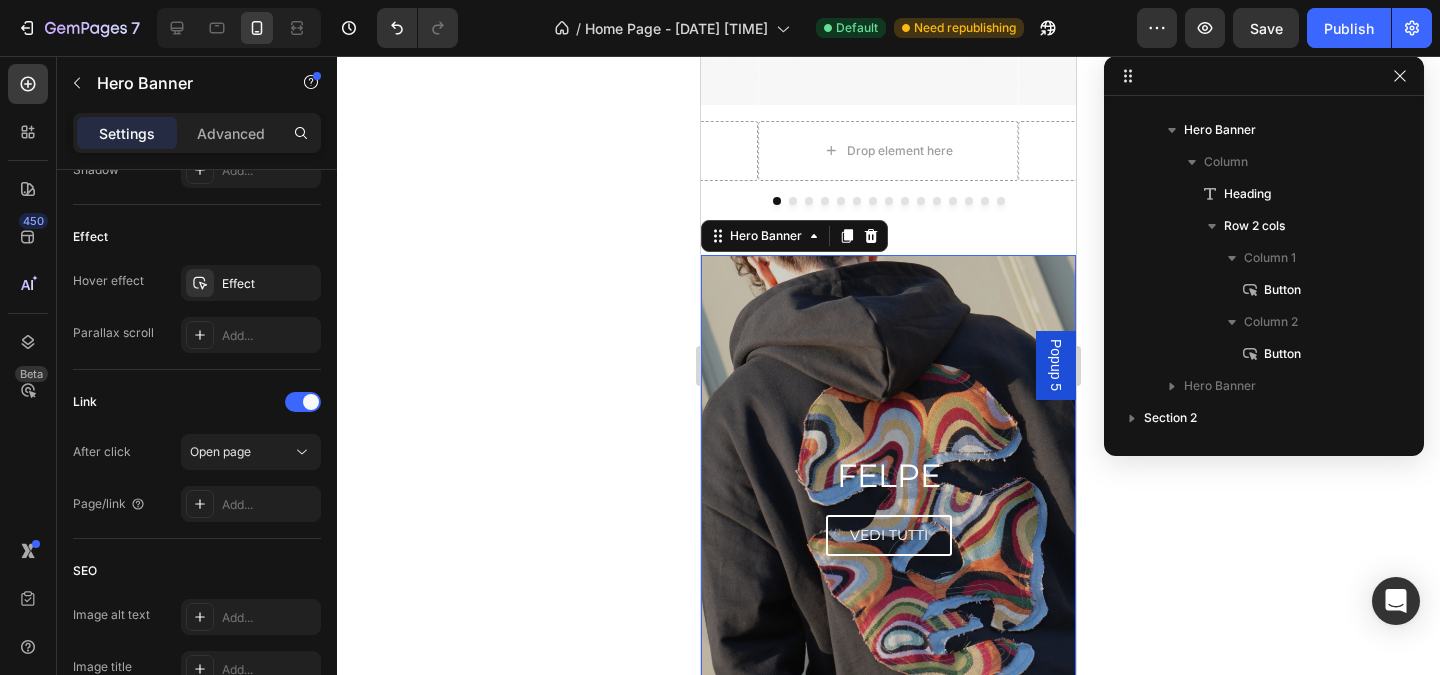 scroll, scrollTop: 406, scrollLeft: 0, axis: vertical 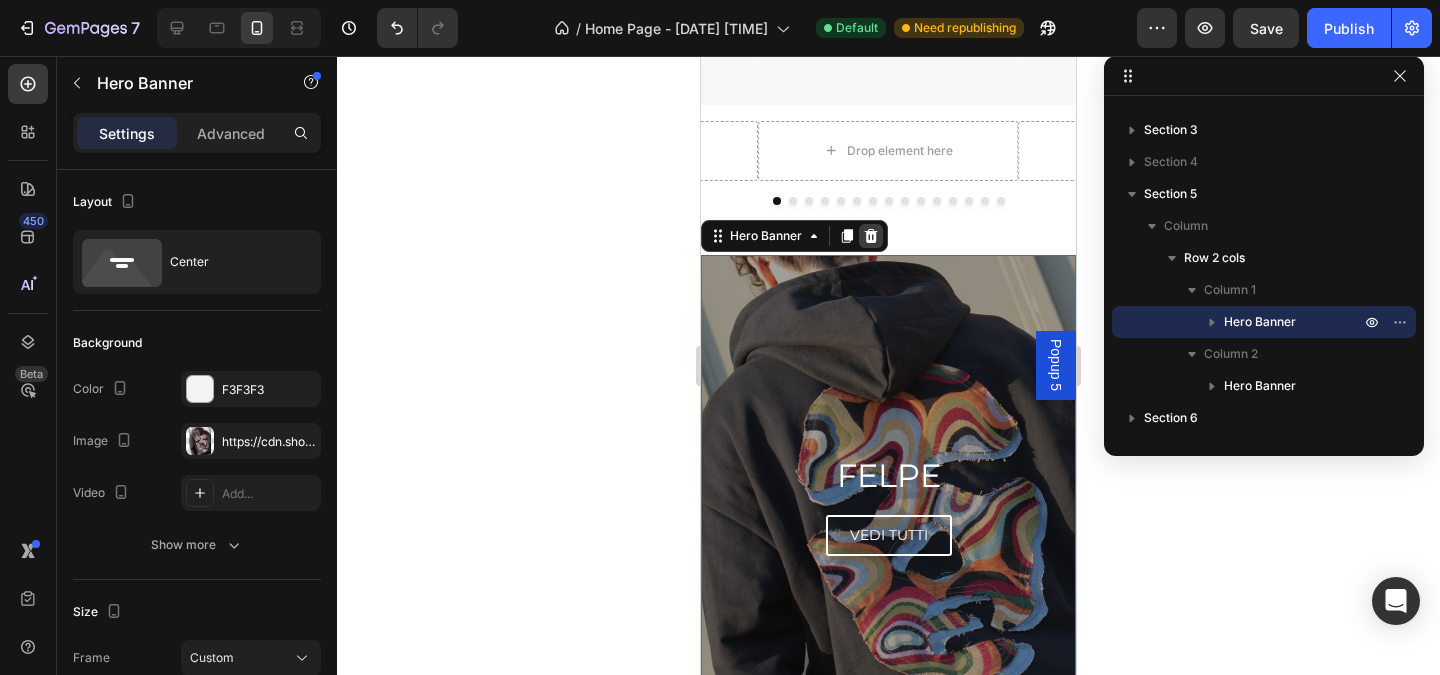click 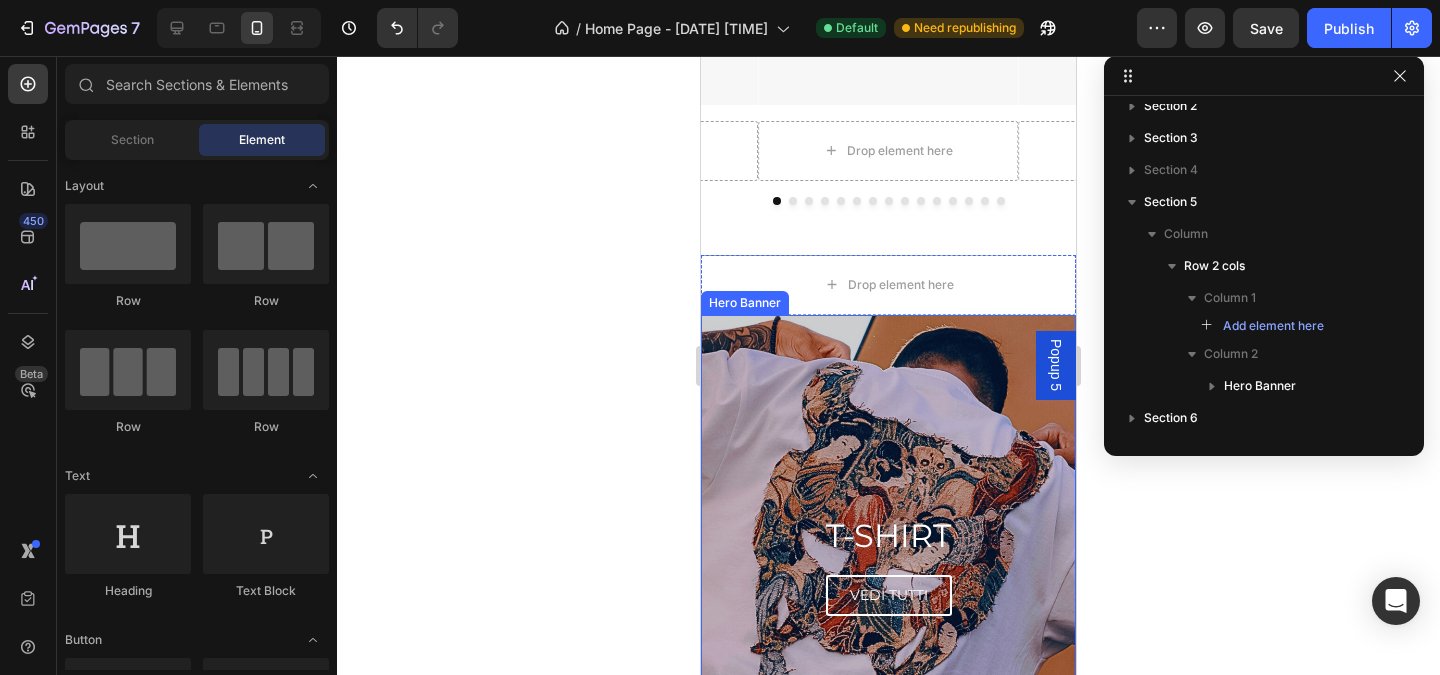click at bounding box center [888, 565] 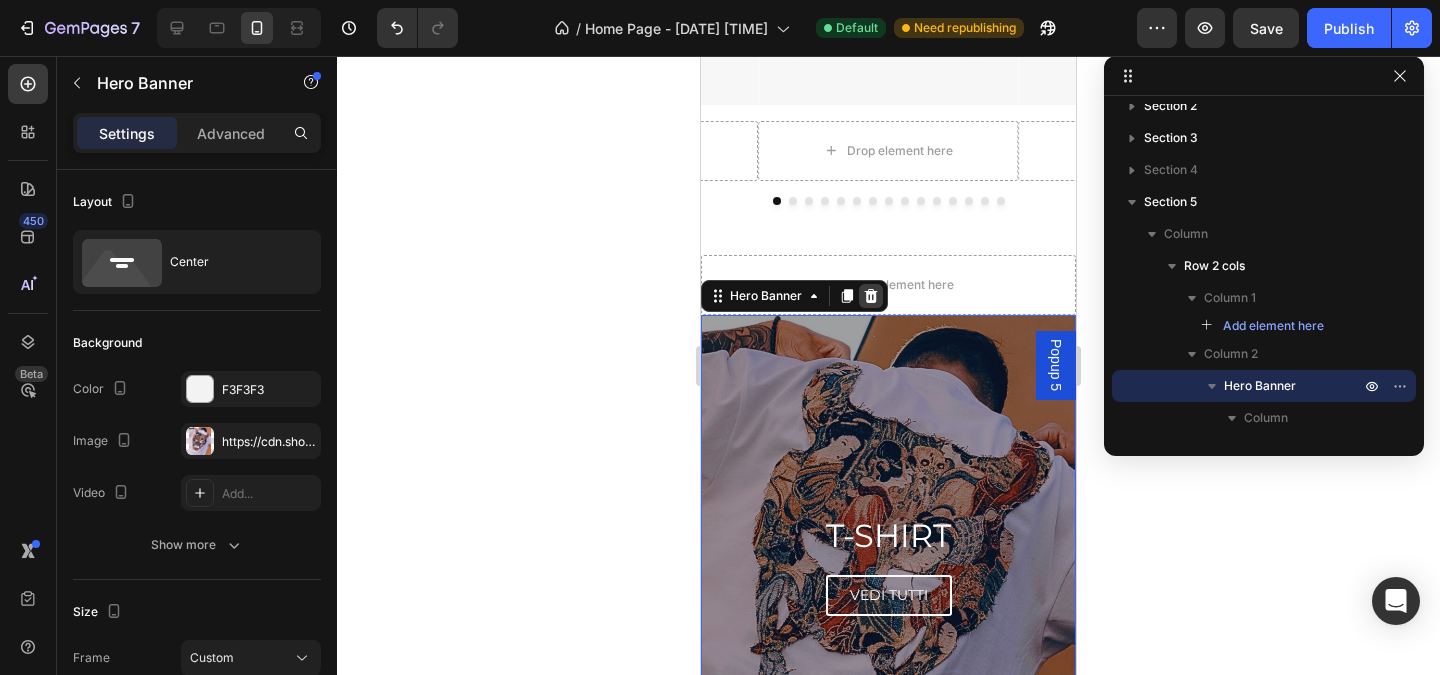 click 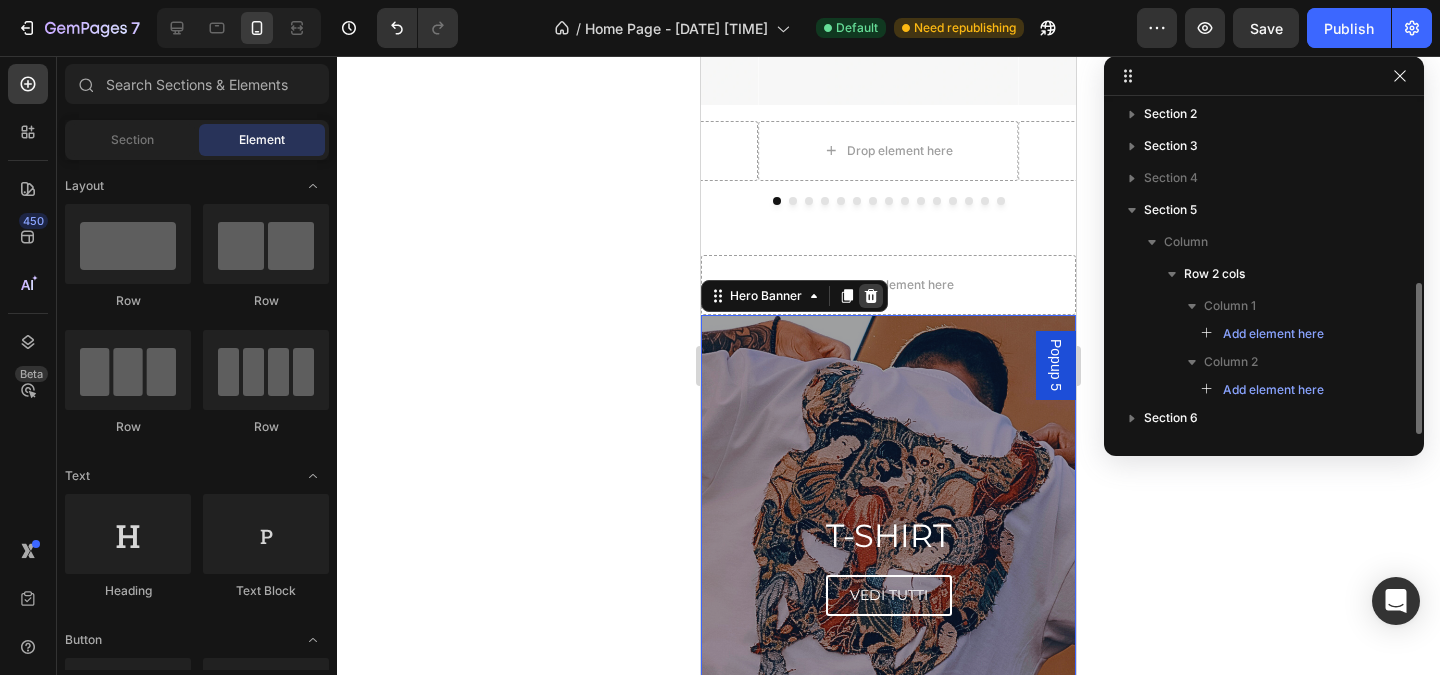 scroll, scrollTop: 390, scrollLeft: 0, axis: vertical 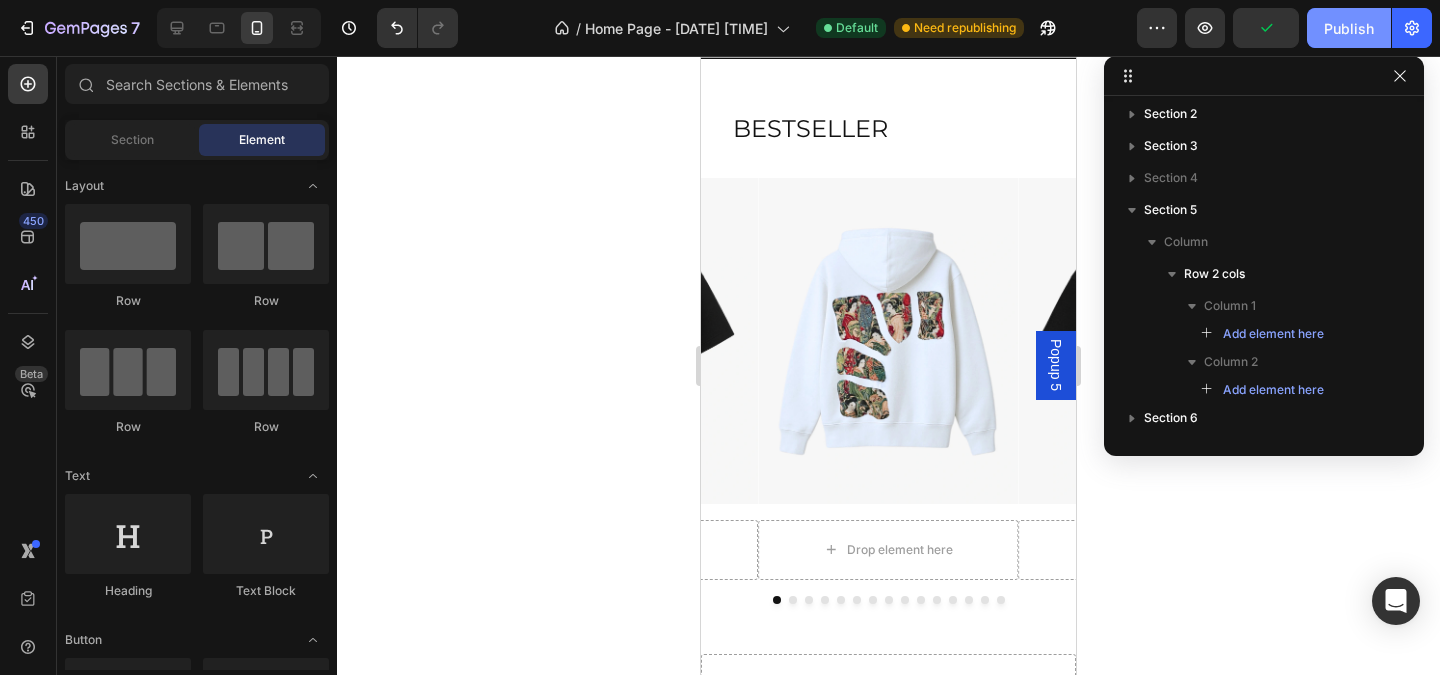 click on "Publish" at bounding box center (1349, 28) 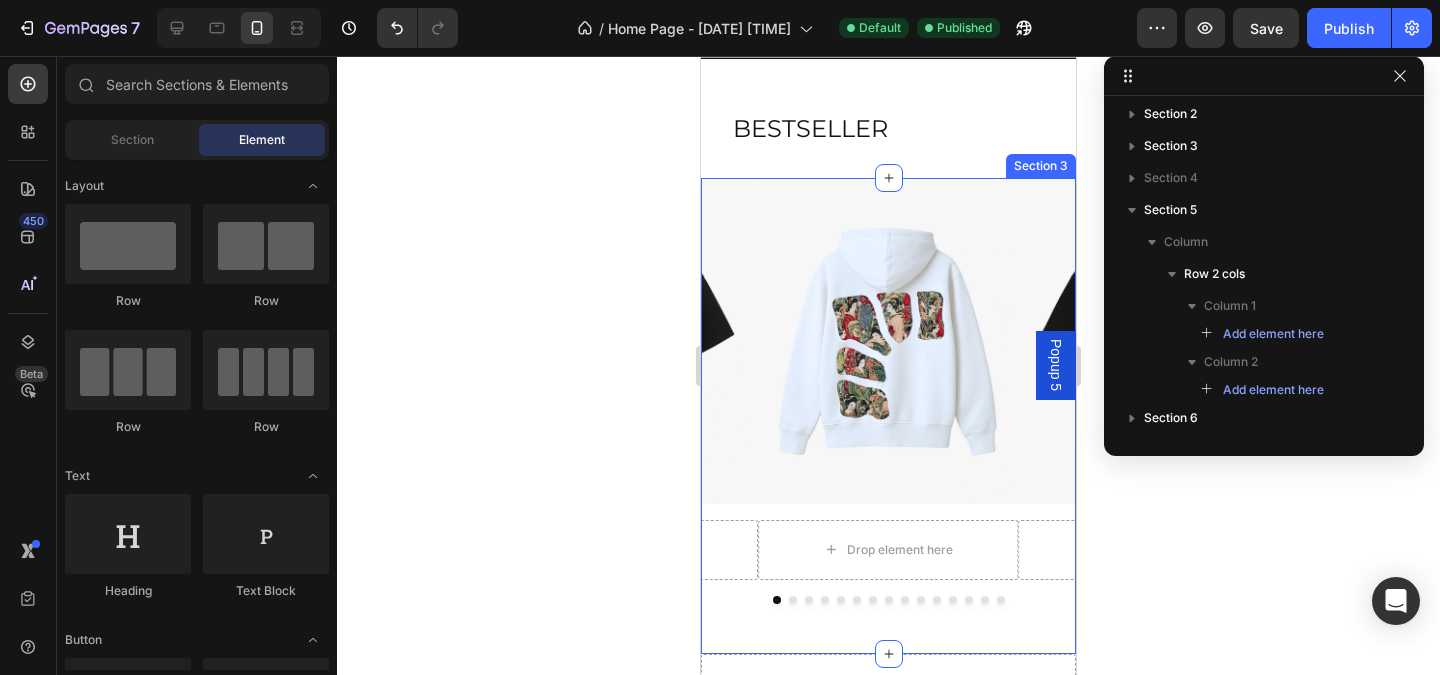 click on "Product Images
Drop element here Product Product Images
Drop element here Product Product Images
Drop element here Product Product Images
Drop element here Product Product Images
Drop element here Product Product Images
Drop element here Product Product Images
Drop element here Product Product Images
Drop element here Product Product Images
Drop element here Product Product Images
Drop element here Product Product Images
Drop element here Product Product Images
Drop element here Product Product Images
Drop element here Product Product Images
Drop element here Product Product Images
Drop element here Product Carousel" at bounding box center (888, 416) 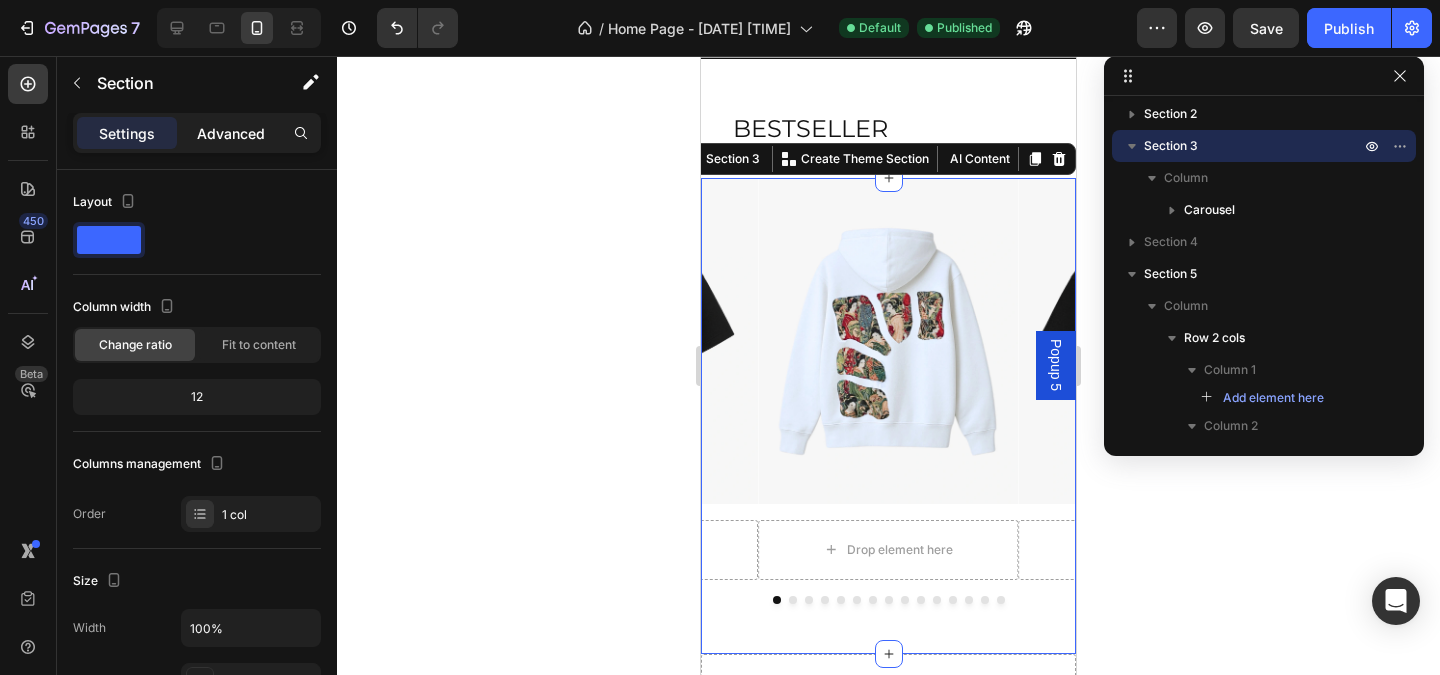 click on "Advanced" 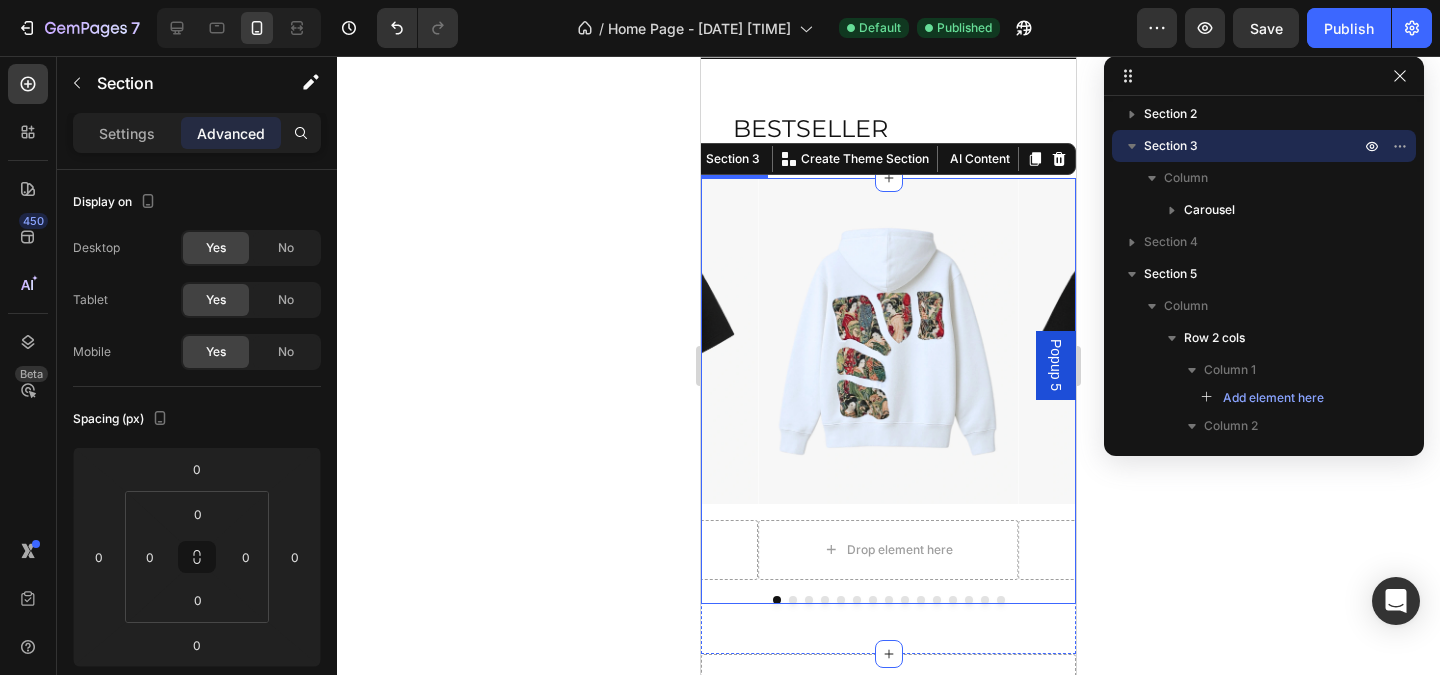 click on "Product Images
Drop element here Product Product Images
Drop element here Product Product Images
Drop element here Product Product Images
Drop element here Product Product Images
Drop element here Product Product Images
Drop element here Product Product Images
Drop element here Product Product Images
Drop element here Product Product Images
Drop element here Product Product Images
Drop element here Product Product Images
Drop element here Product Product Images
Drop element here Product Product Images
Drop element here Product Product Images
Drop element here Product Product Images
Drop element here Product Carousel" at bounding box center [888, 391] 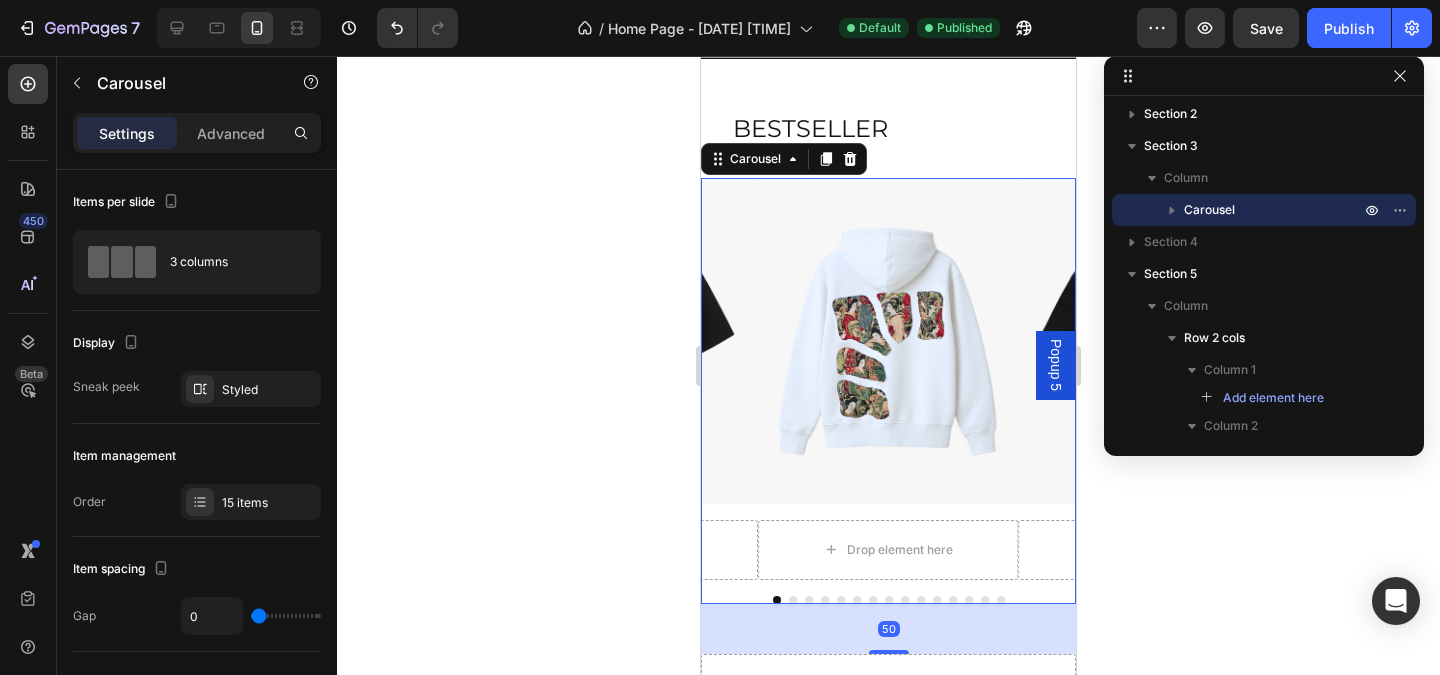 scroll, scrollTop: 593, scrollLeft: 0, axis: vertical 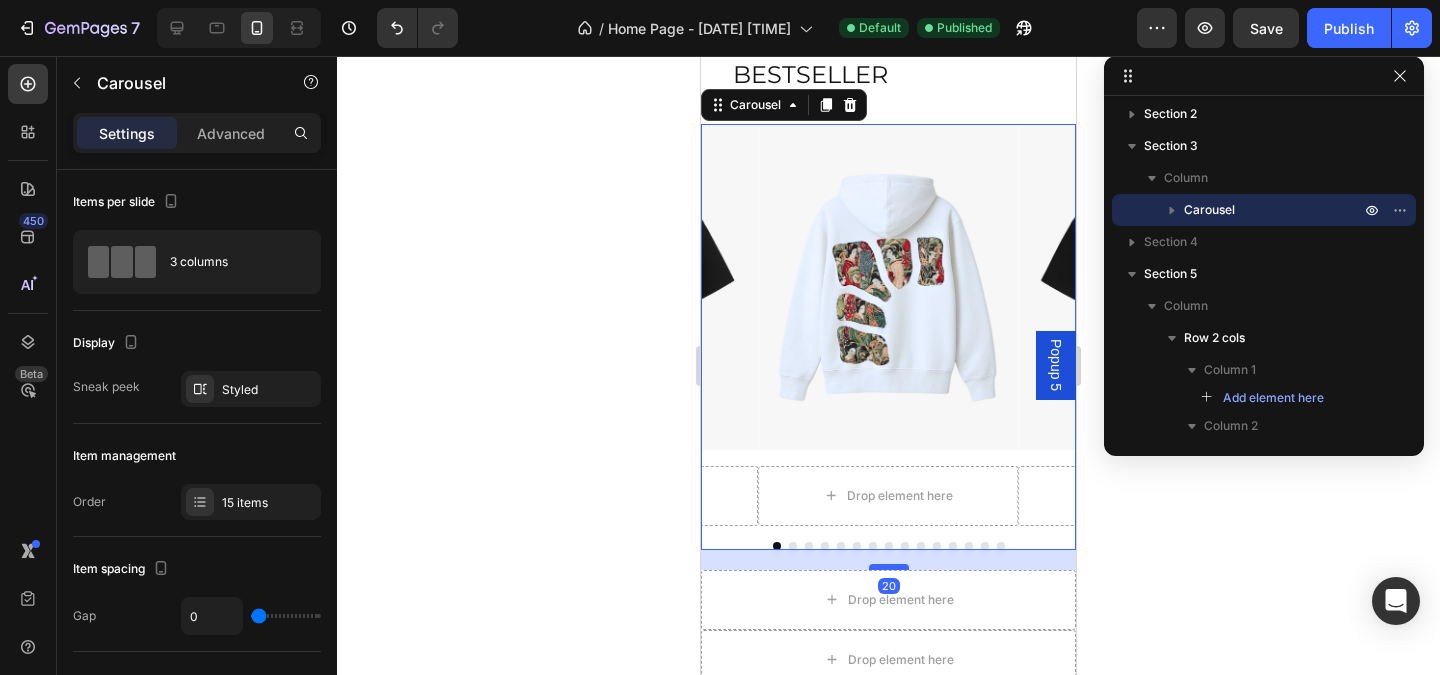 drag, startPoint x: 888, startPoint y: 597, endPoint x: 2114, endPoint y: 82, distance: 1329.7748 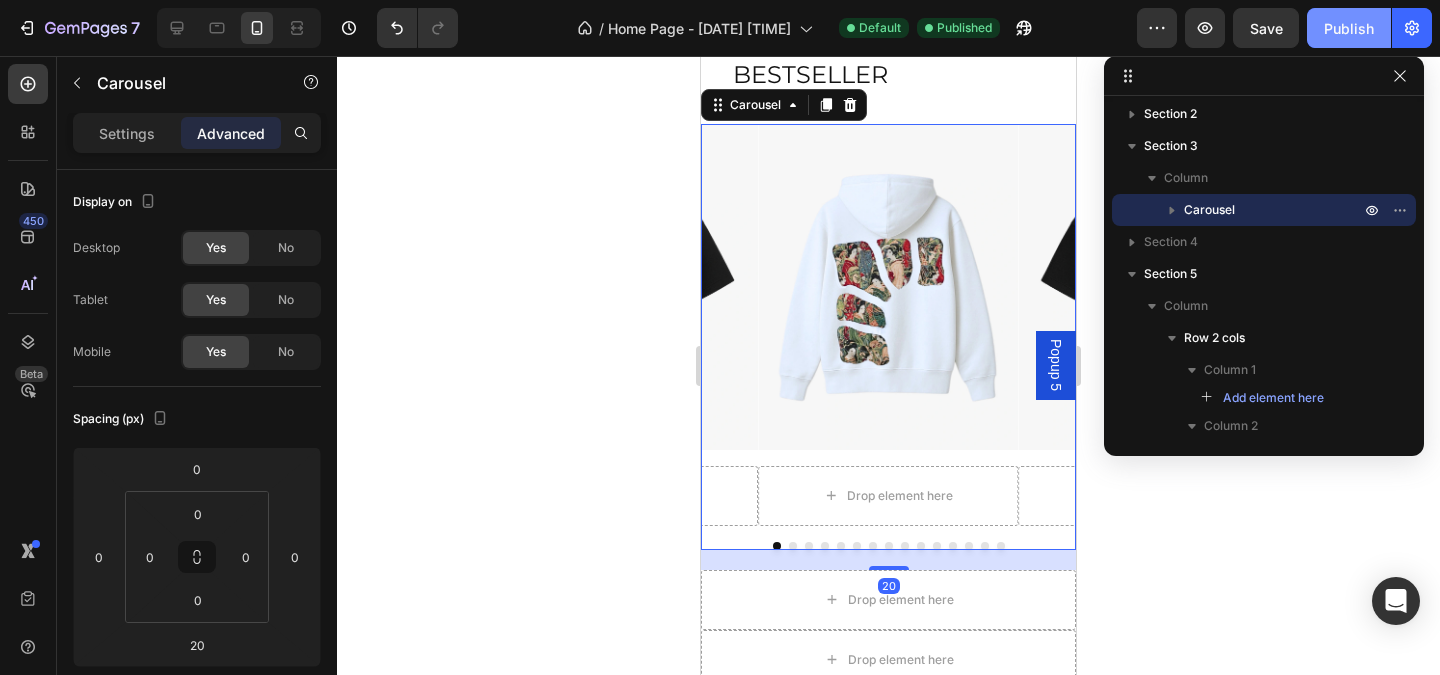 click on "Publish" at bounding box center (1349, 28) 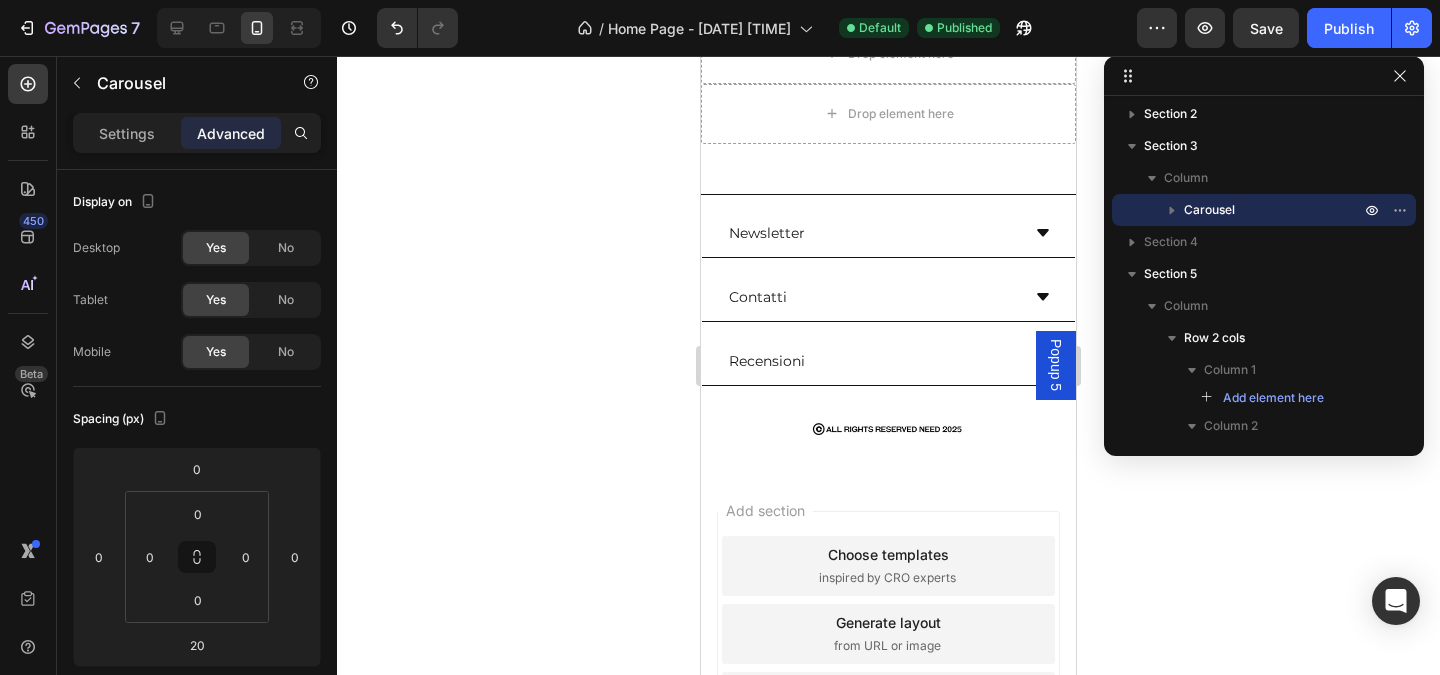 scroll, scrollTop: 995, scrollLeft: 0, axis: vertical 